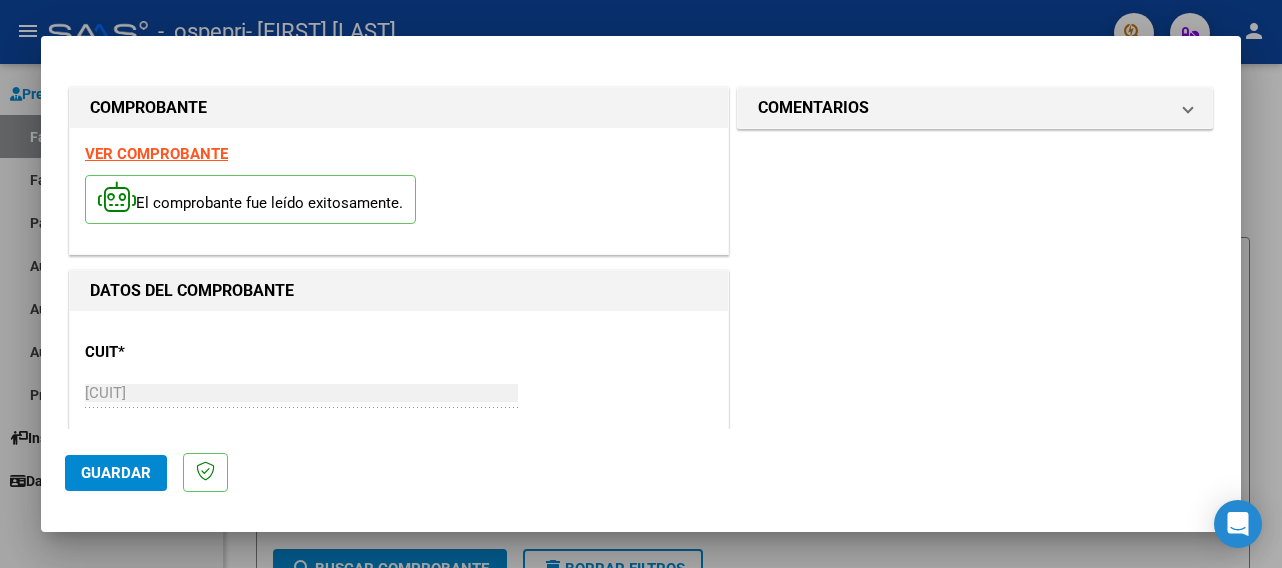 scroll, scrollTop: 0, scrollLeft: 0, axis: both 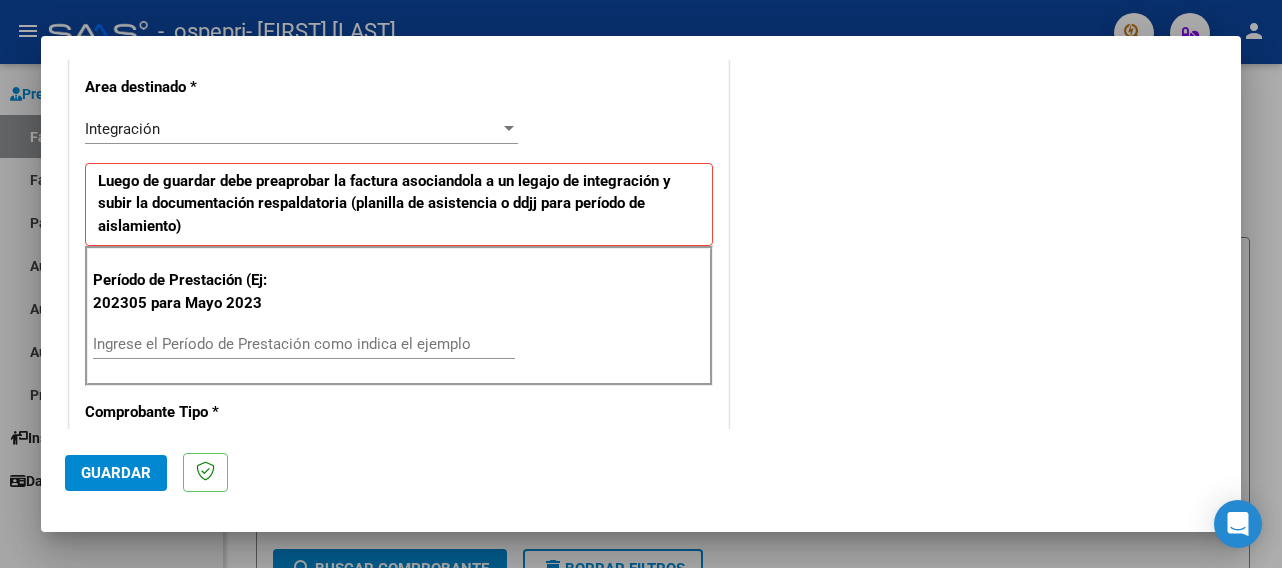 click on "Ingrese el Período de Prestación como indica el ejemplo" at bounding box center (304, 344) 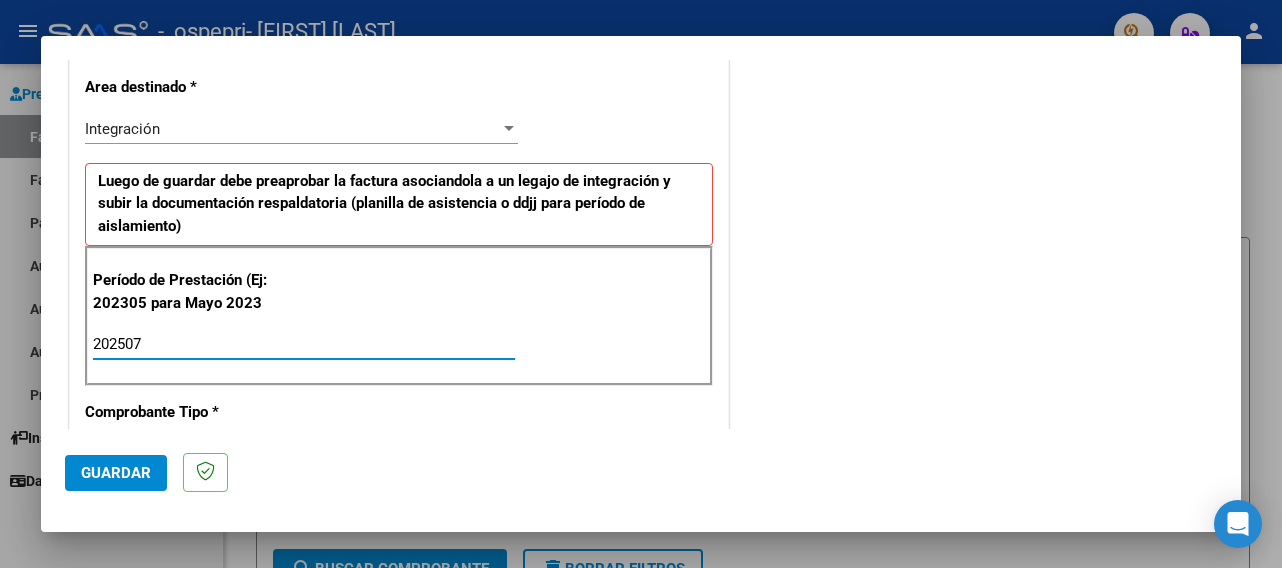 type on "202507" 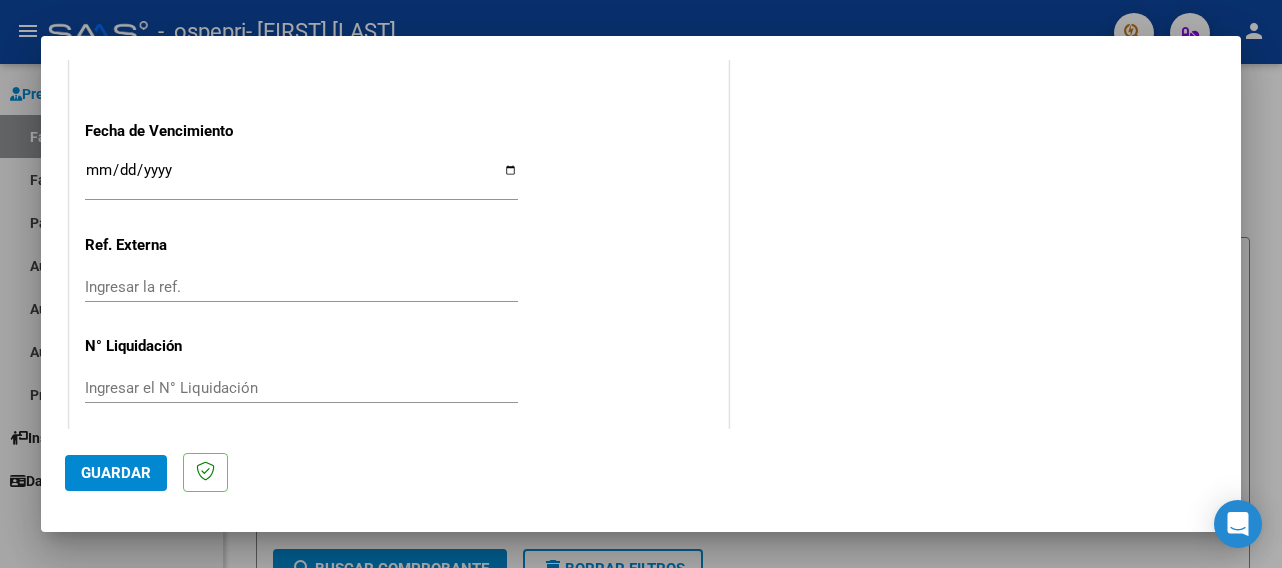 scroll, scrollTop: 1393, scrollLeft: 0, axis: vertical 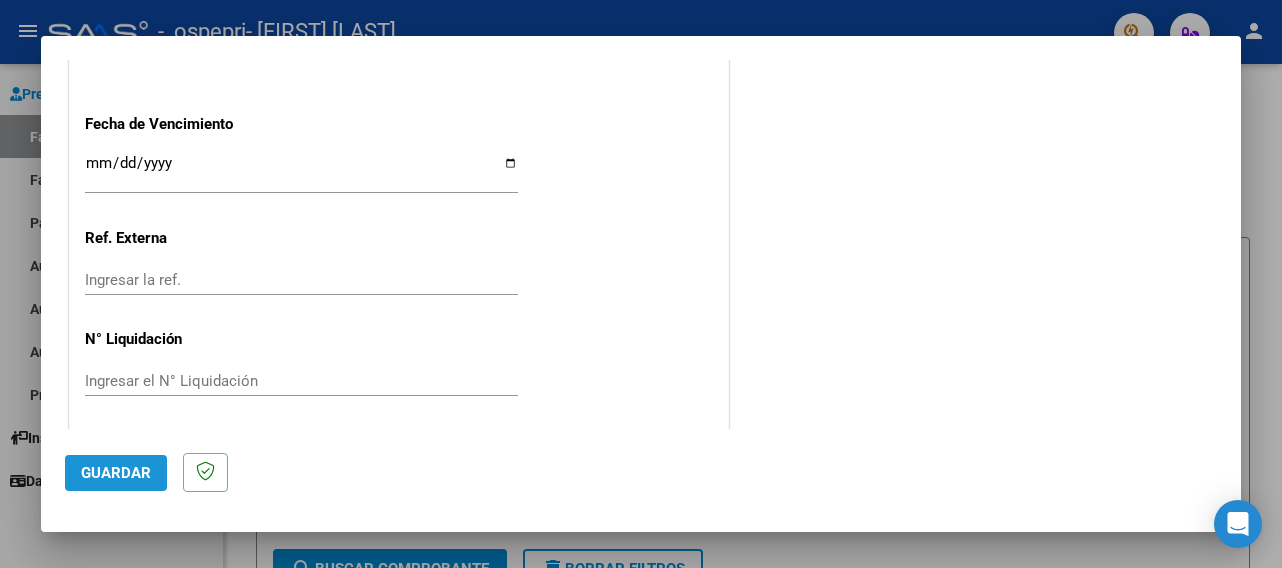 click on "Guardar" 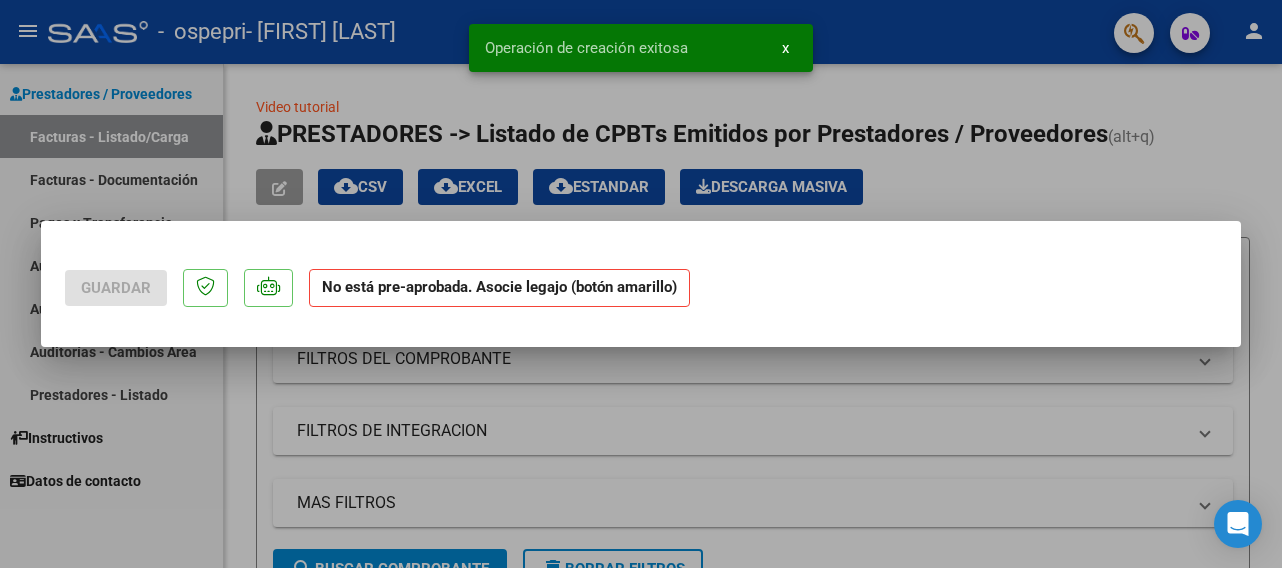 scroll, scrollTop: 0, scrollLeft: 0, axis: both 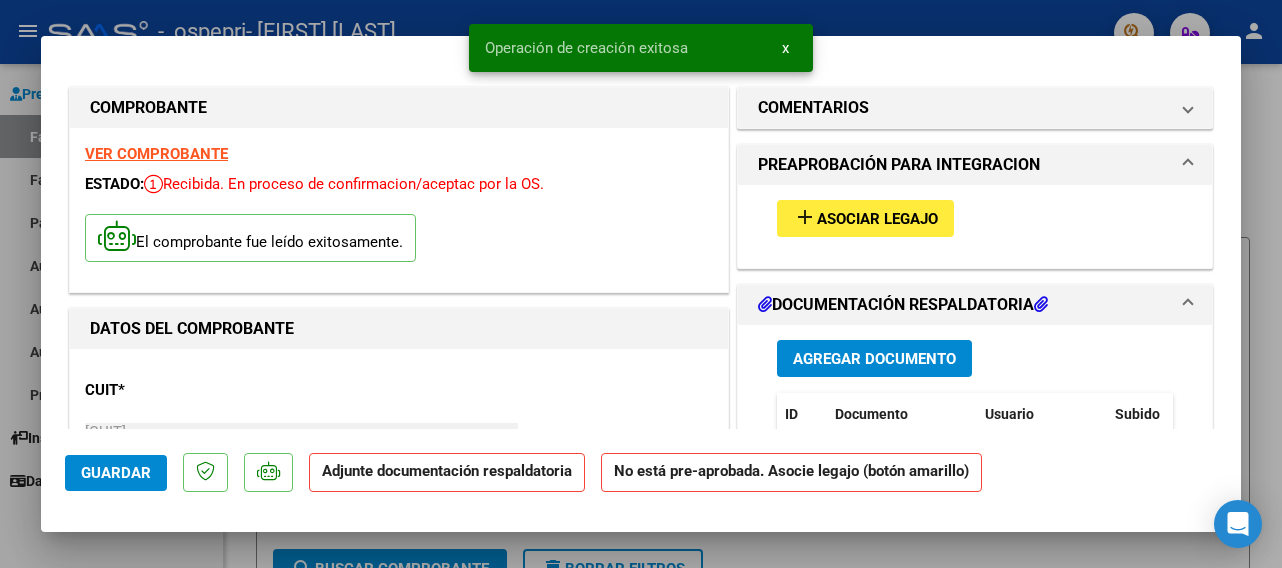click on "Asociar Legajo" at bounding box center (877, 219) 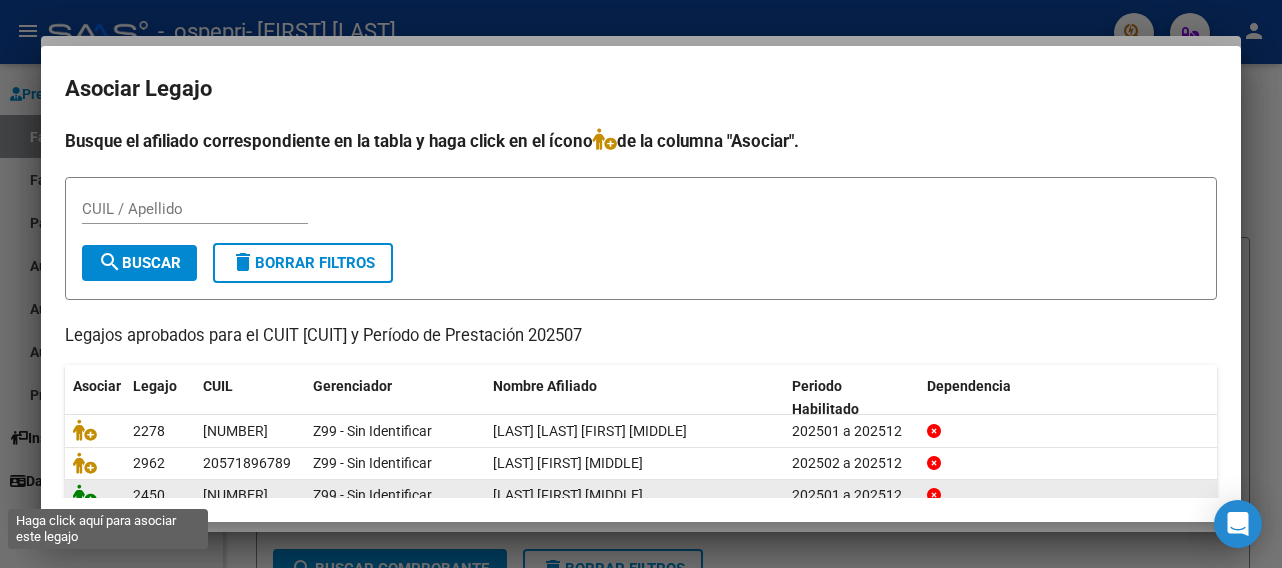 click 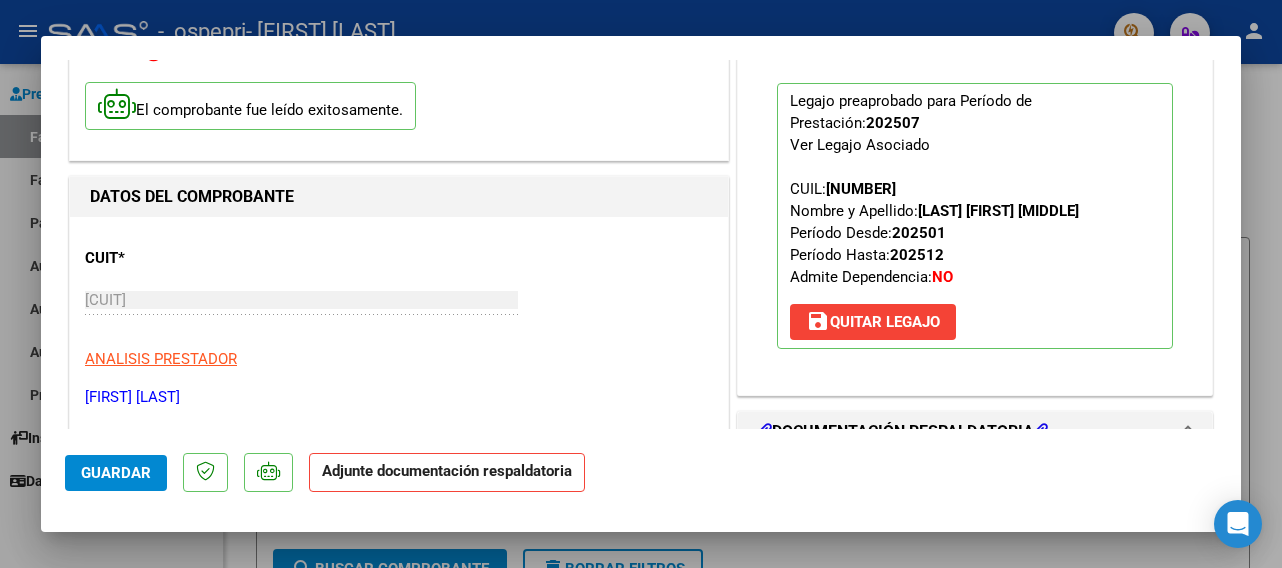 scroll, scrollTop: 150, scrollLeft: 0, axis: vertical 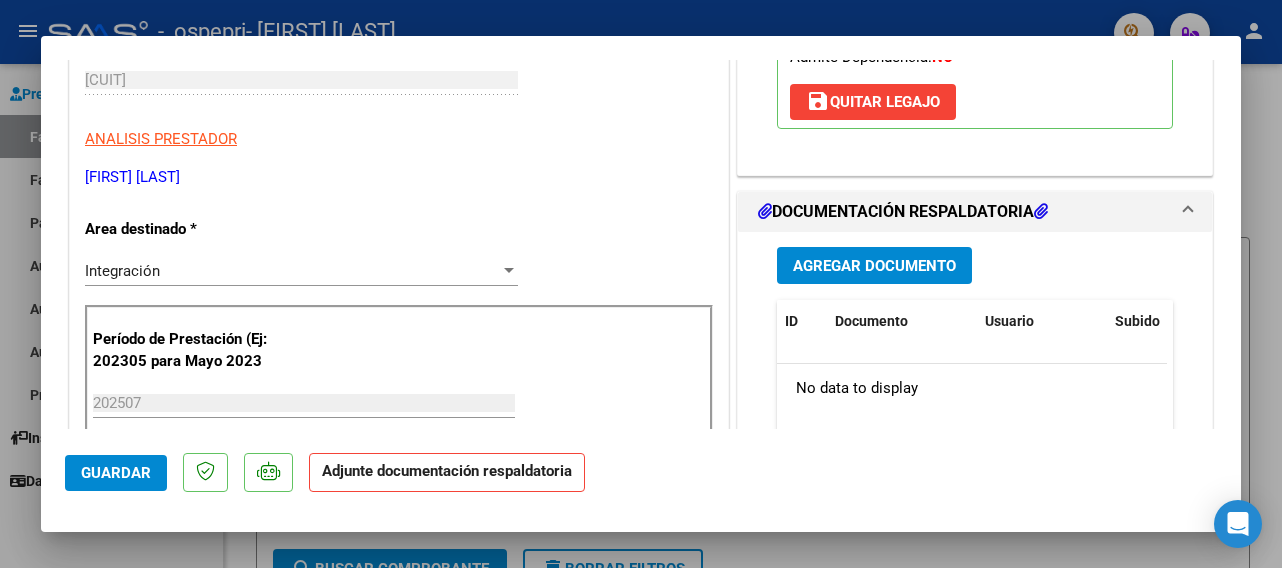 click on "Agregar Documento" at bounding box center (874, 266) 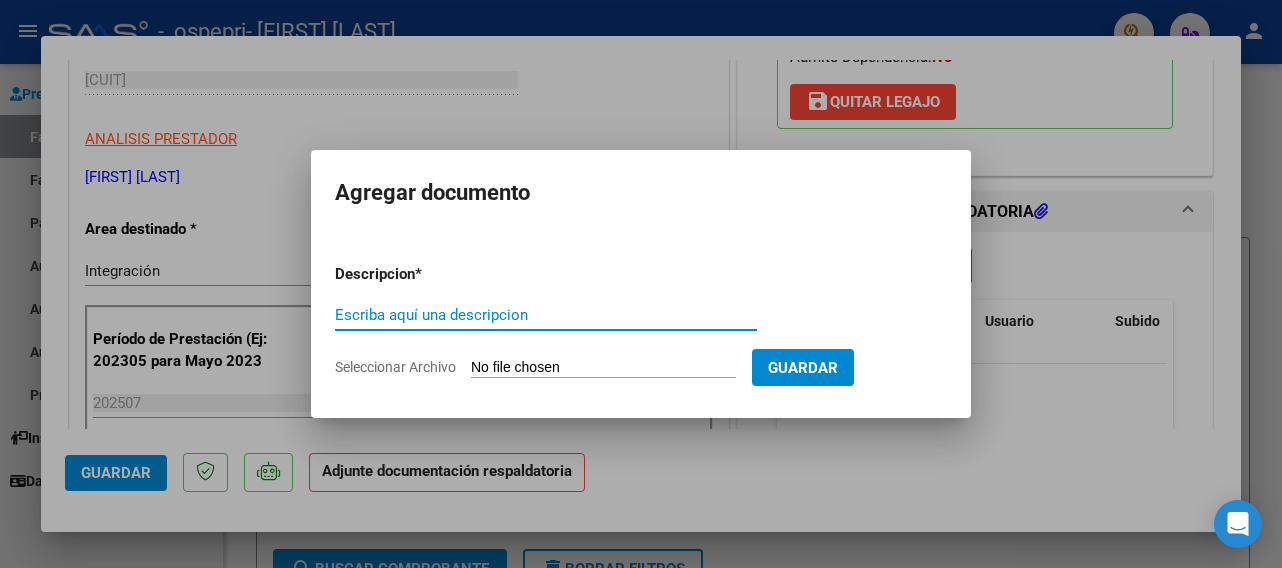 click on "Escriba aquí una descripcion" at bounding box center [546, 315] 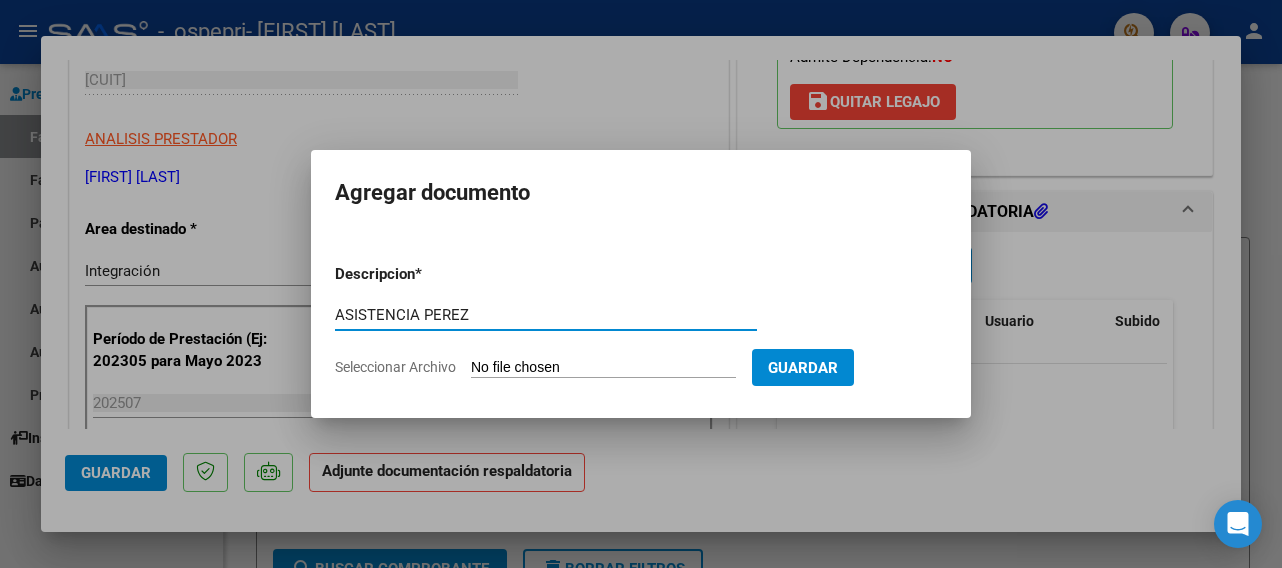 type on "ASISTENCIA PEREZ" 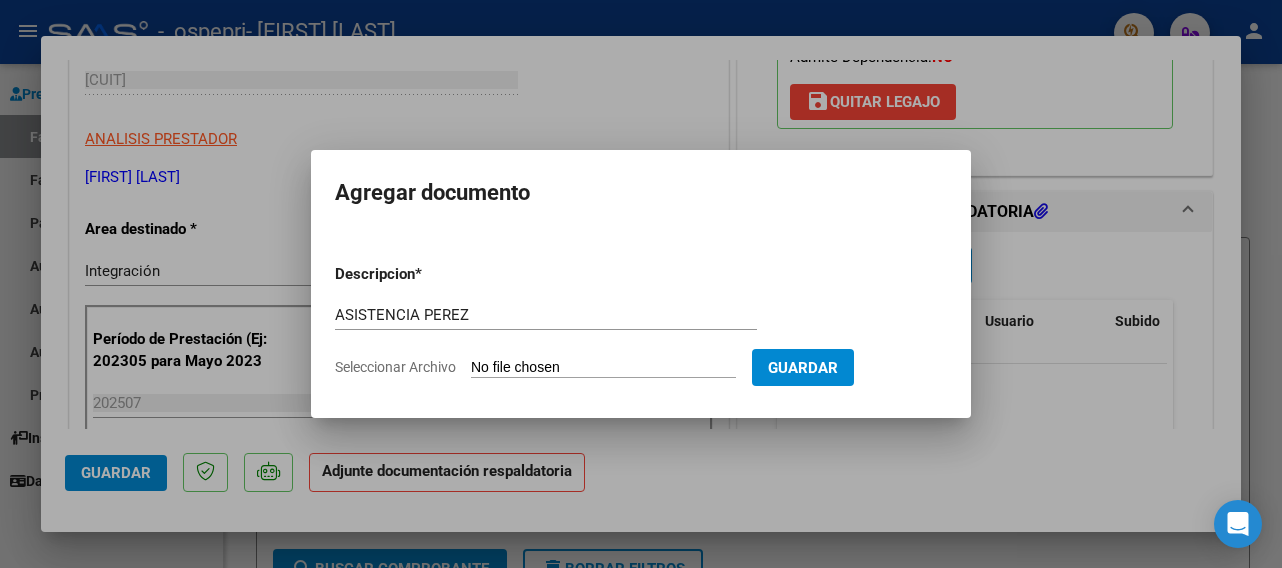 type on "C:\fakepath\[FILENAME].pdf" 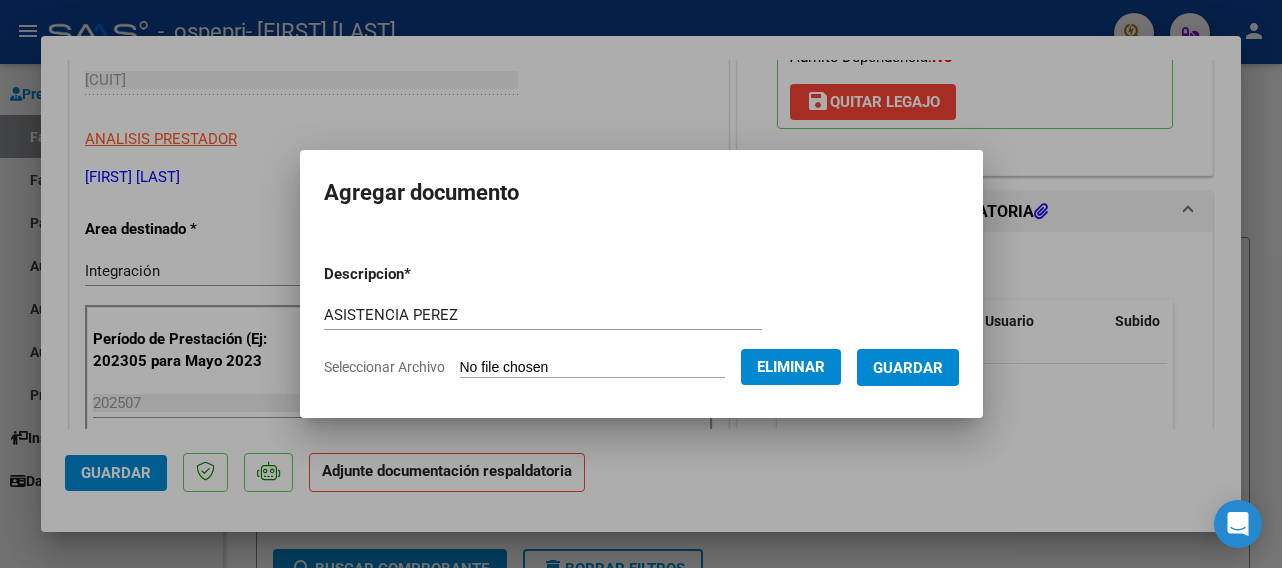 click on "Guardar" at bounding box center [908, 367] 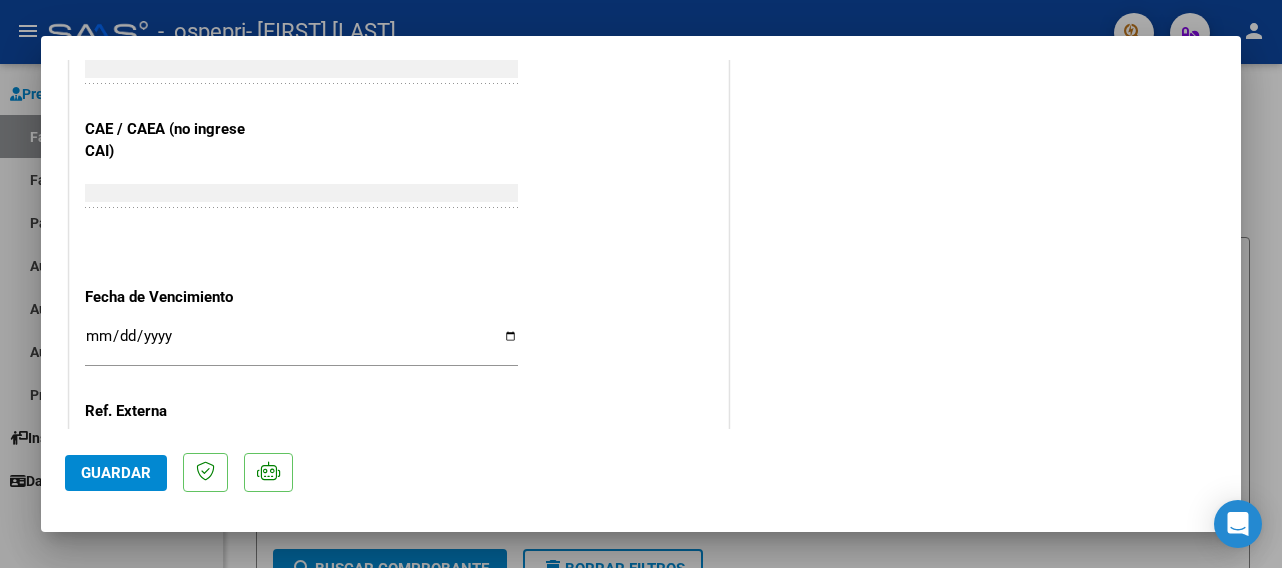 scroll, scrollTop: 1438, scrollLeft: 0, axis: vertical 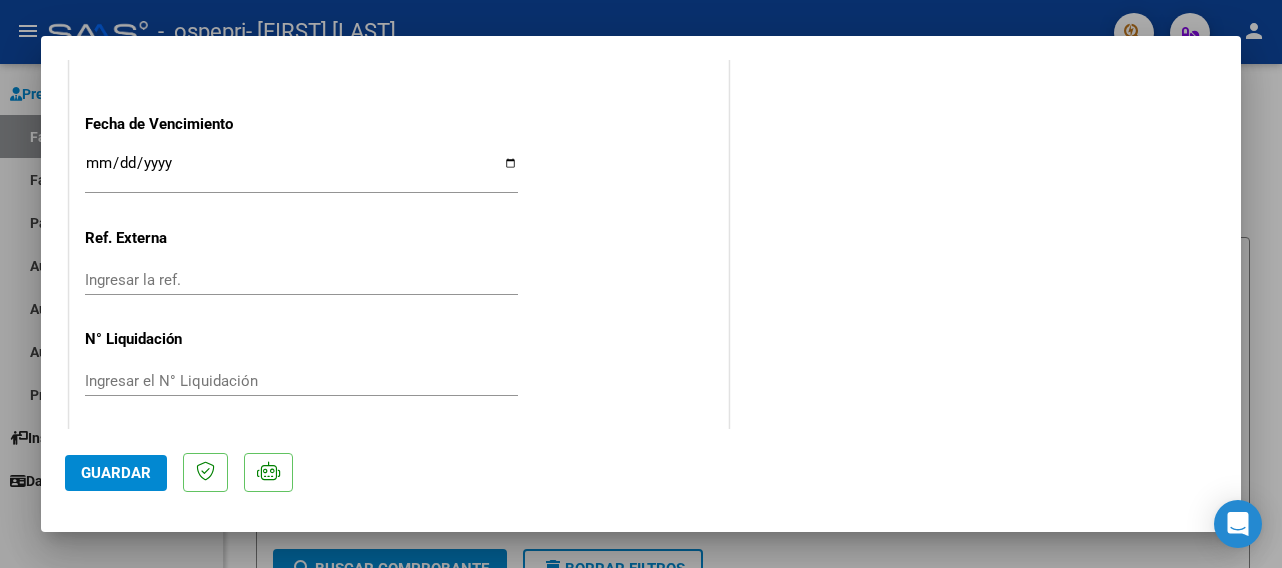 click on "Guardar" 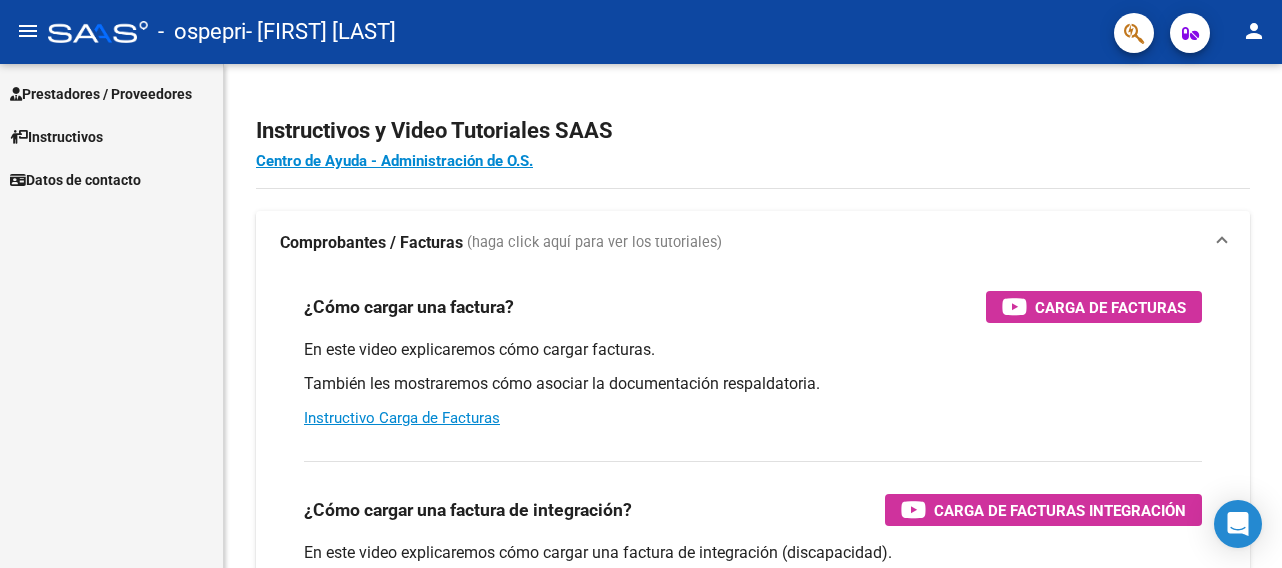 click on "Prestadores / Proveedores" at bounding box center [101, 94] 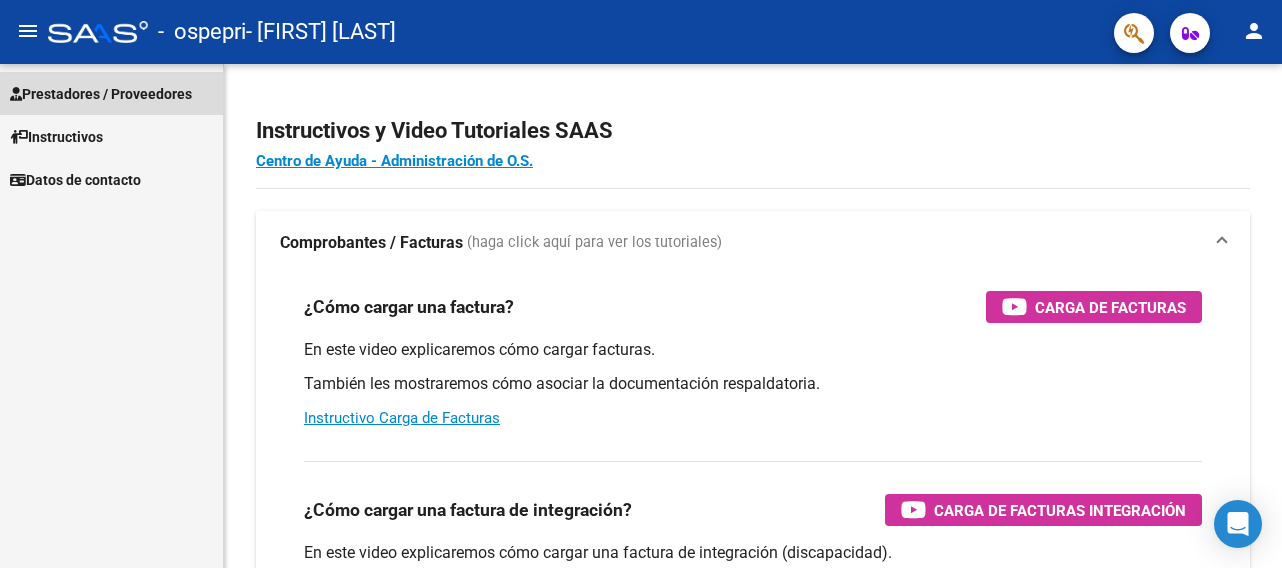 click on "Prestadores / Proveedores" at bounding box center (101, 94) 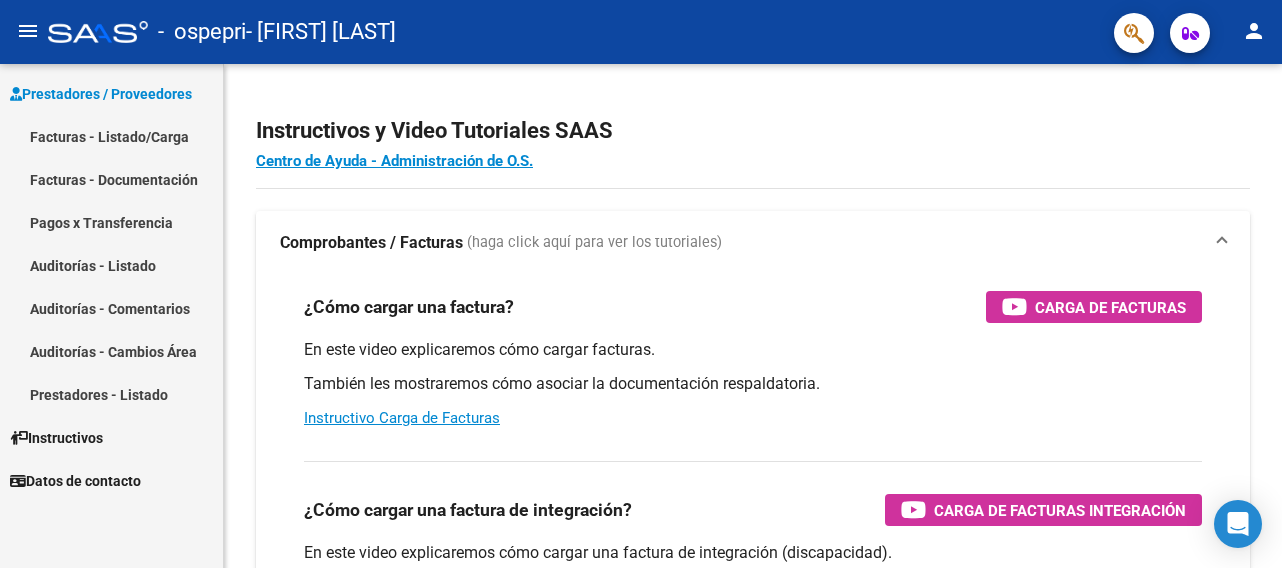 click on "Facturas - Listado/Carga" at bounding box center [111, 136] 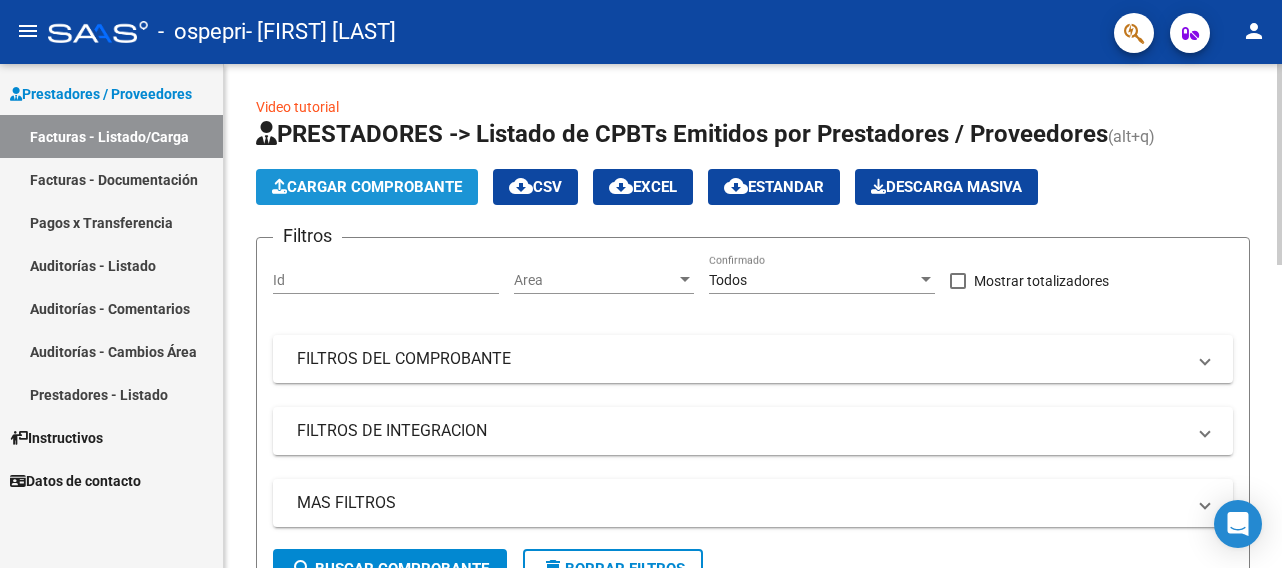 click on "Cargar Comprobante" 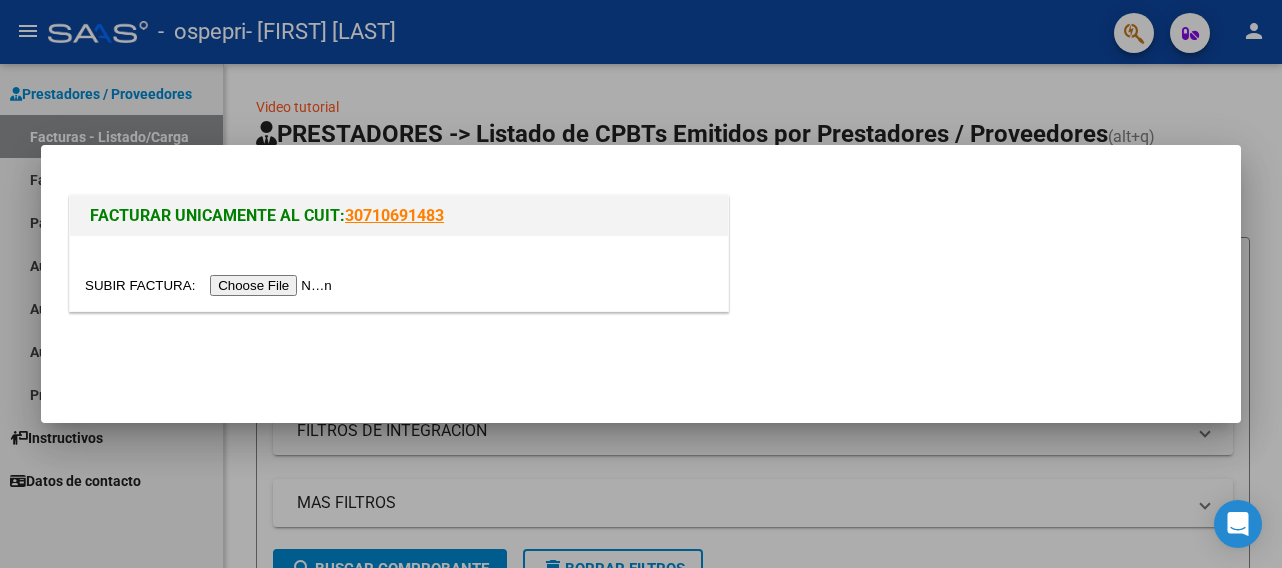 click at bounding box center [211, 285] 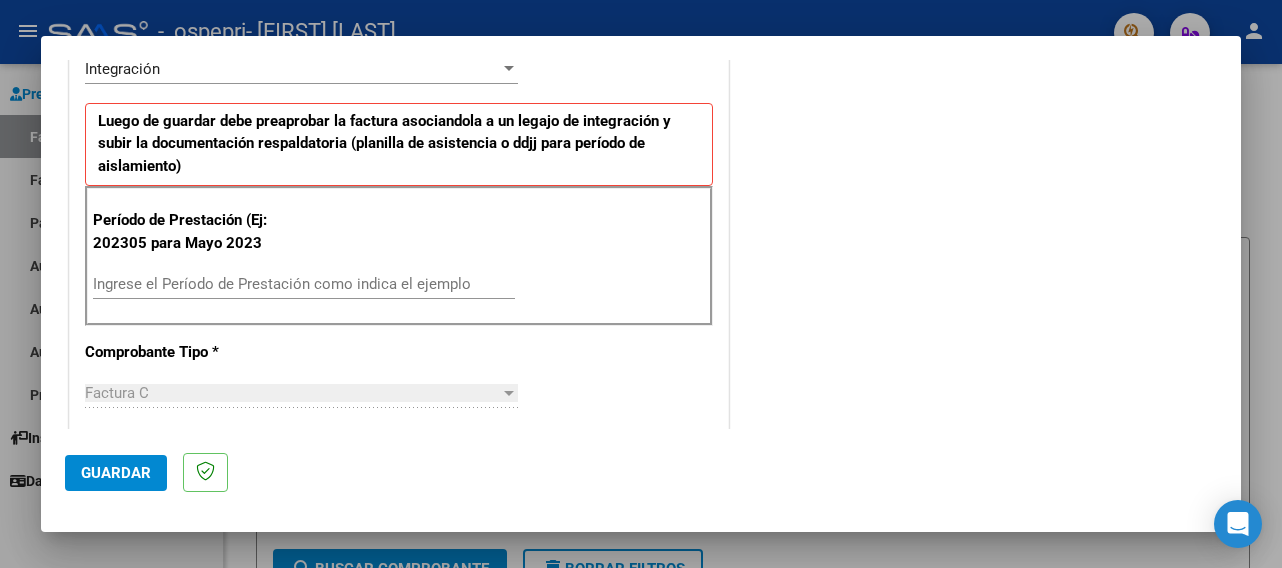 scroll, scrollTop: 488, scrollLeft: 0, axis: vertical 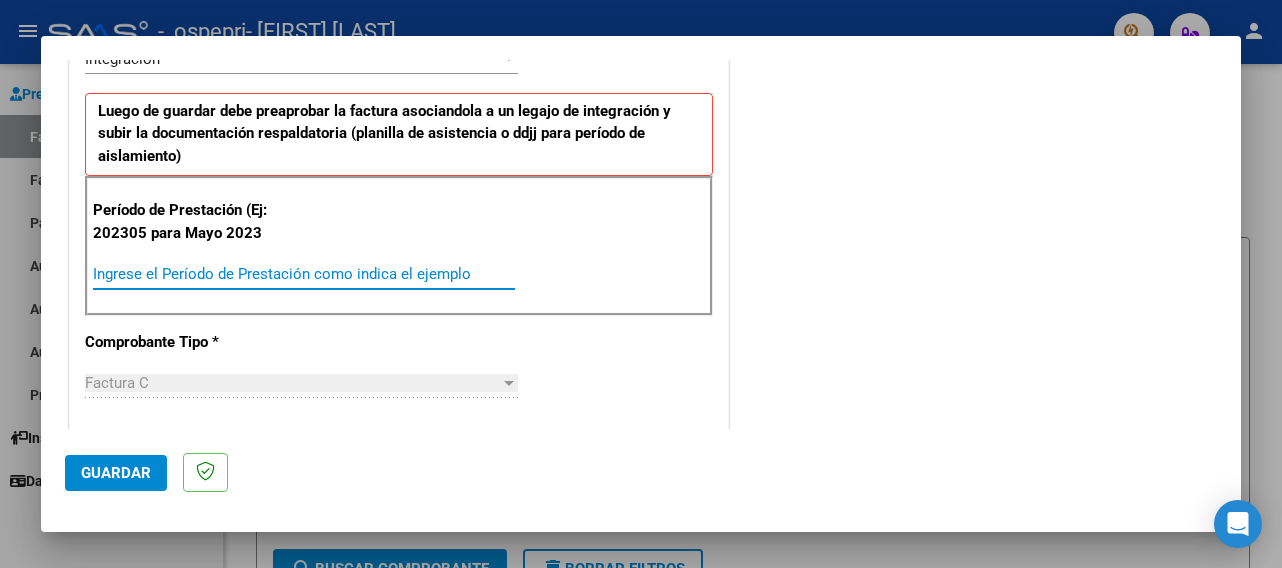 click on "Ingrese el Período de Prestación como indica el ejemplo" at bounding box center [304, 274] 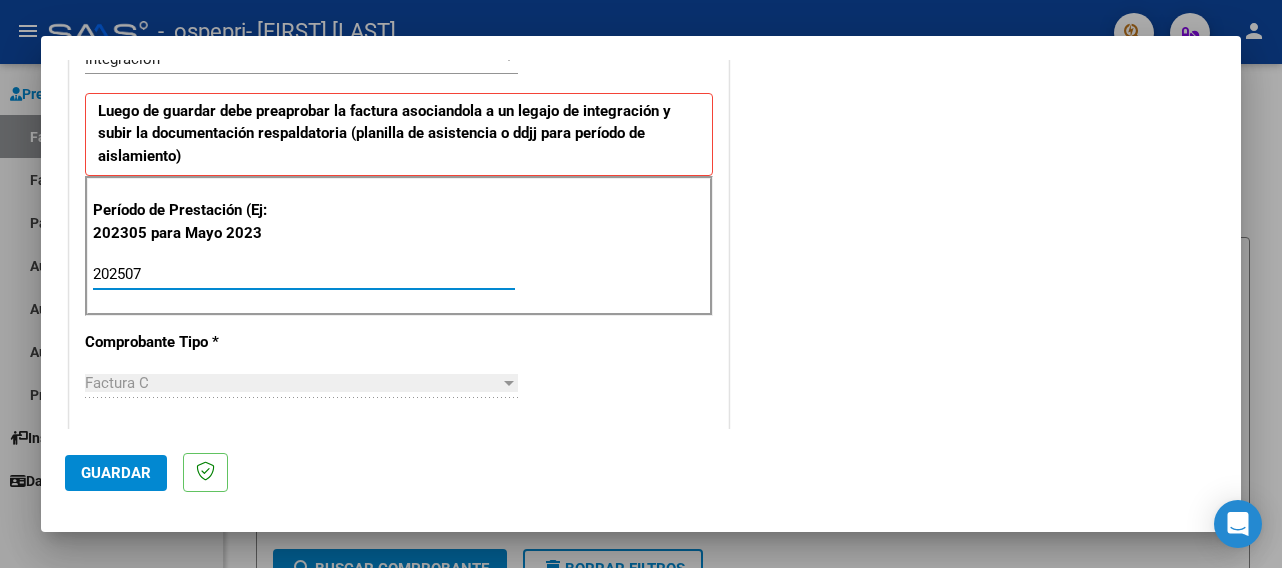 type on "202507" 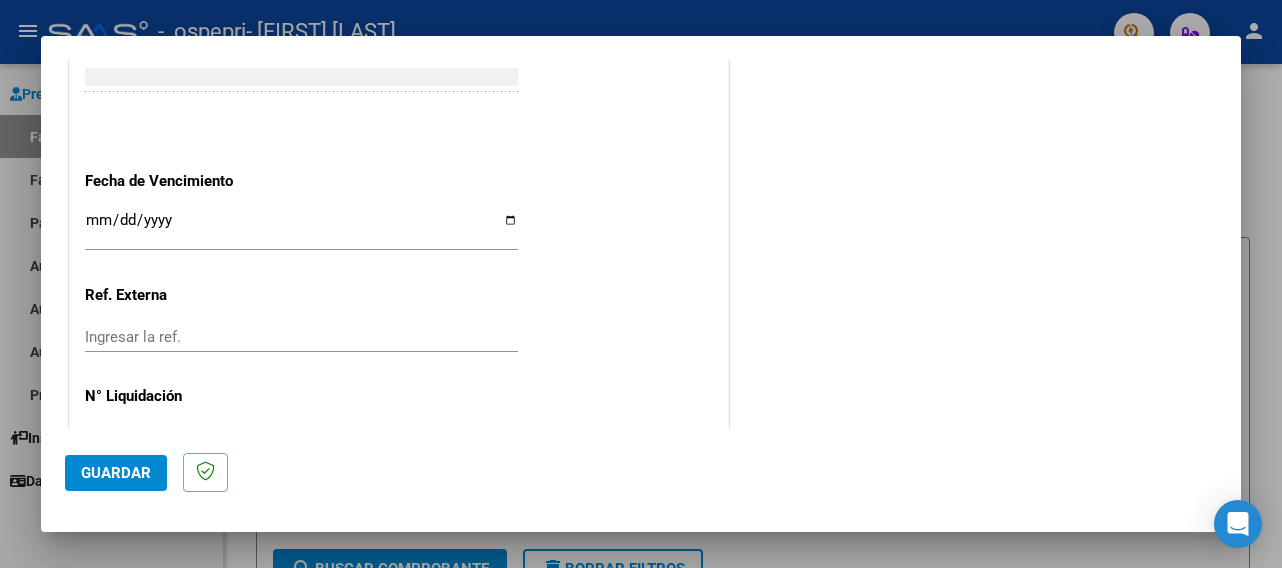 scroll, scrollTop: 1393, scrollLeft: 0, axis: vertical 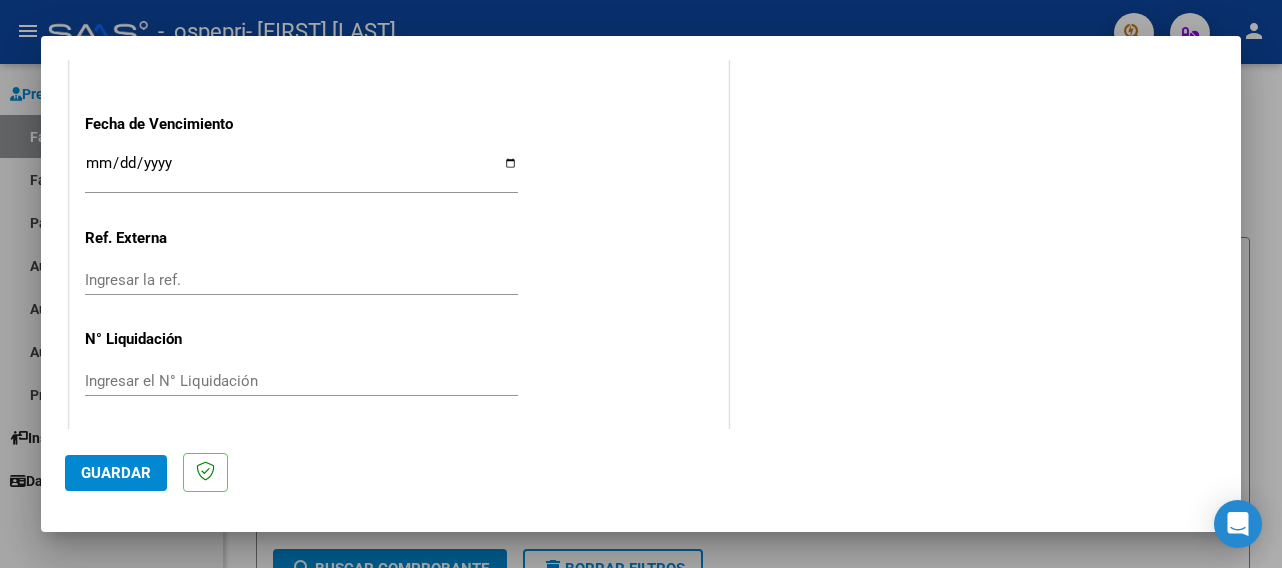 click on "Guardar" 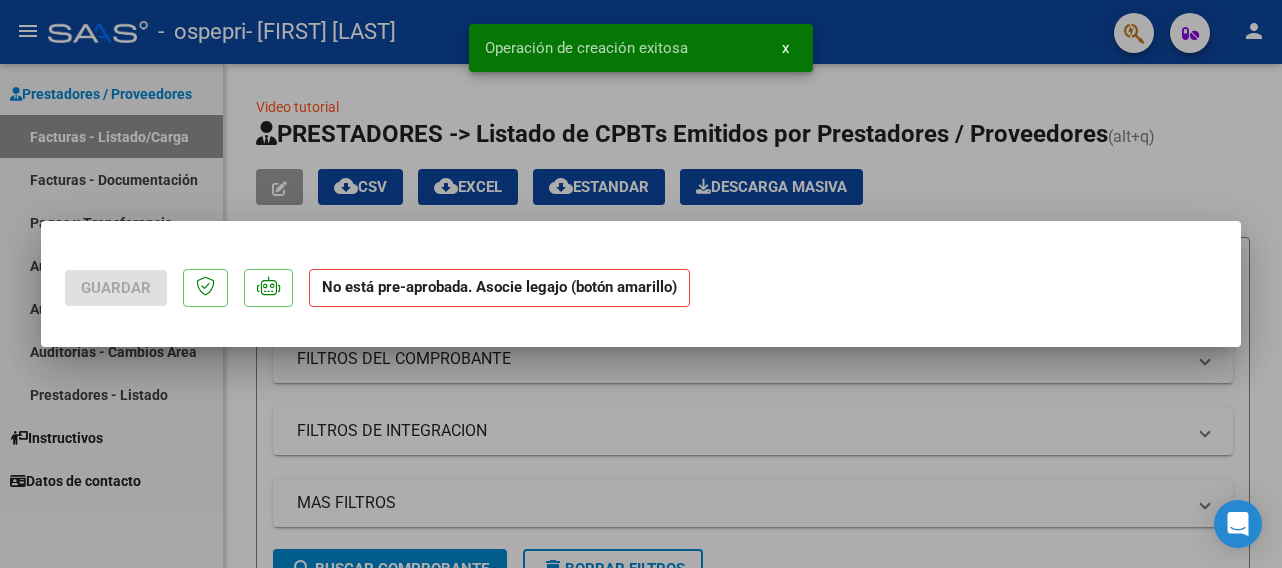 scroll, scrollTop: 0, scrollLeft: 0, axis: both 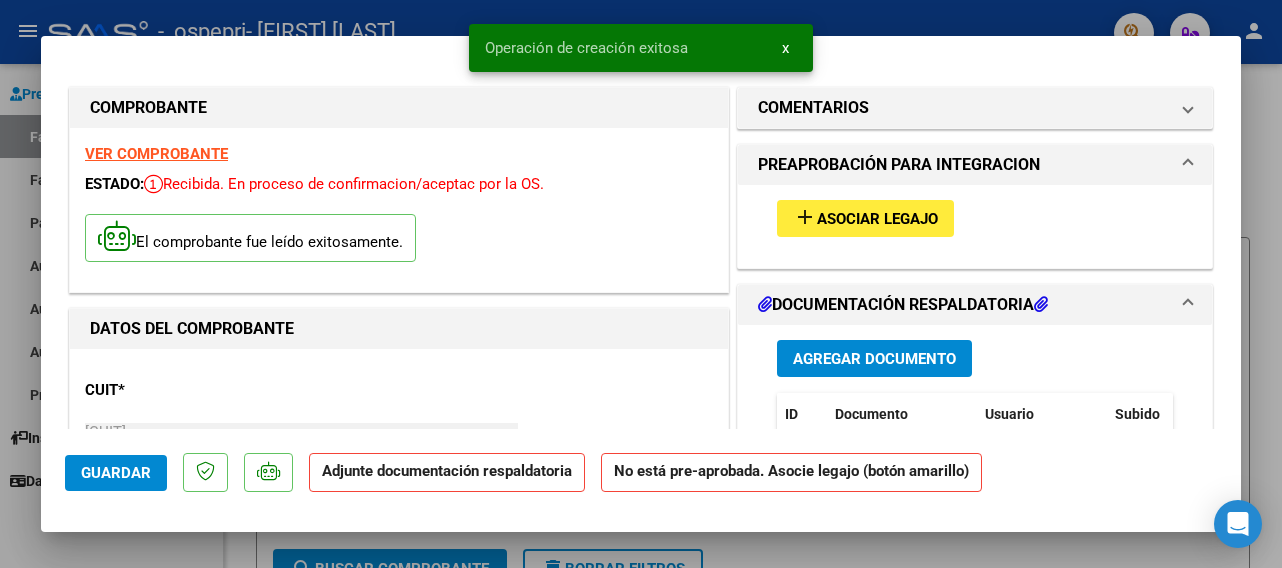 click on "Asociar Legajo" at bounding box center (877, 219) 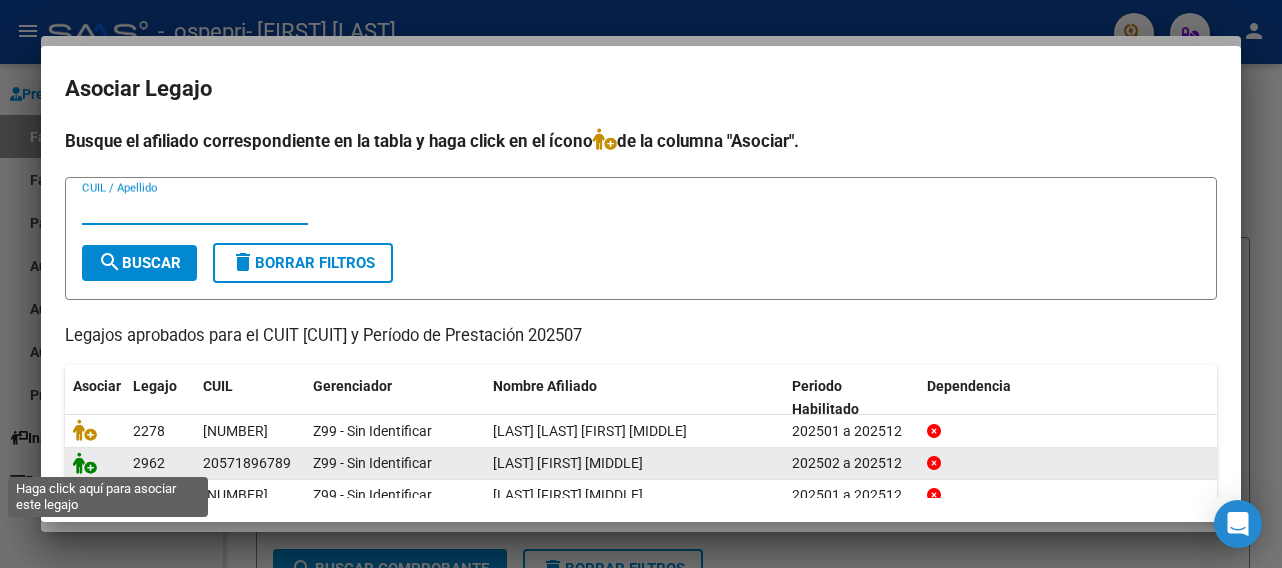 click 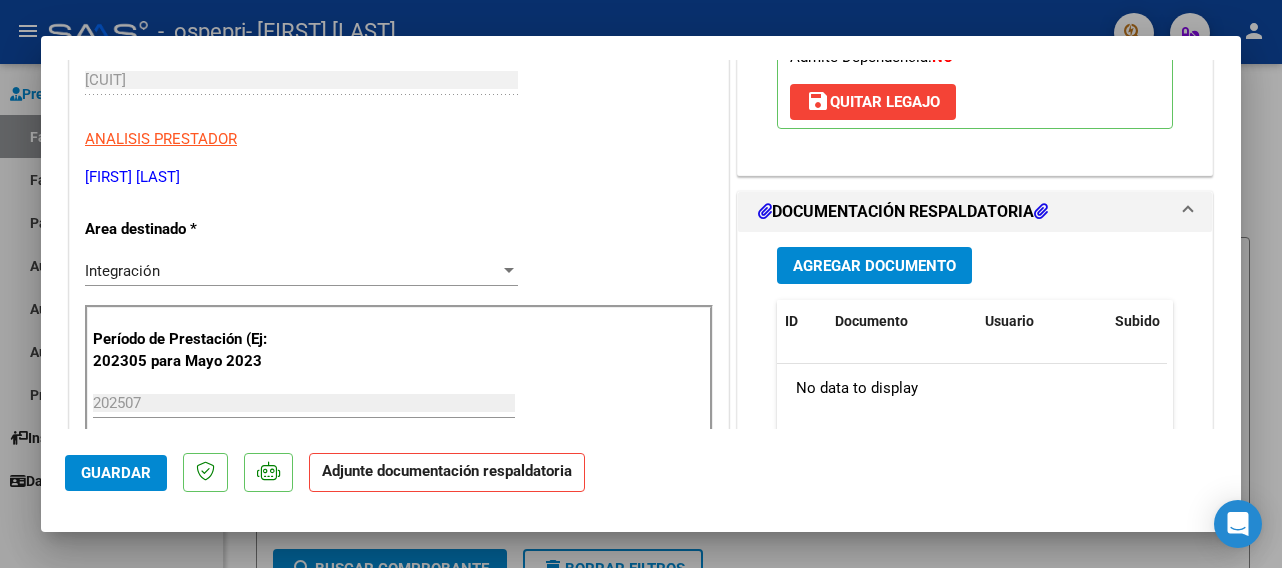 scroll, scrollTop: 359, scrollLeft: 0, axis: vertical 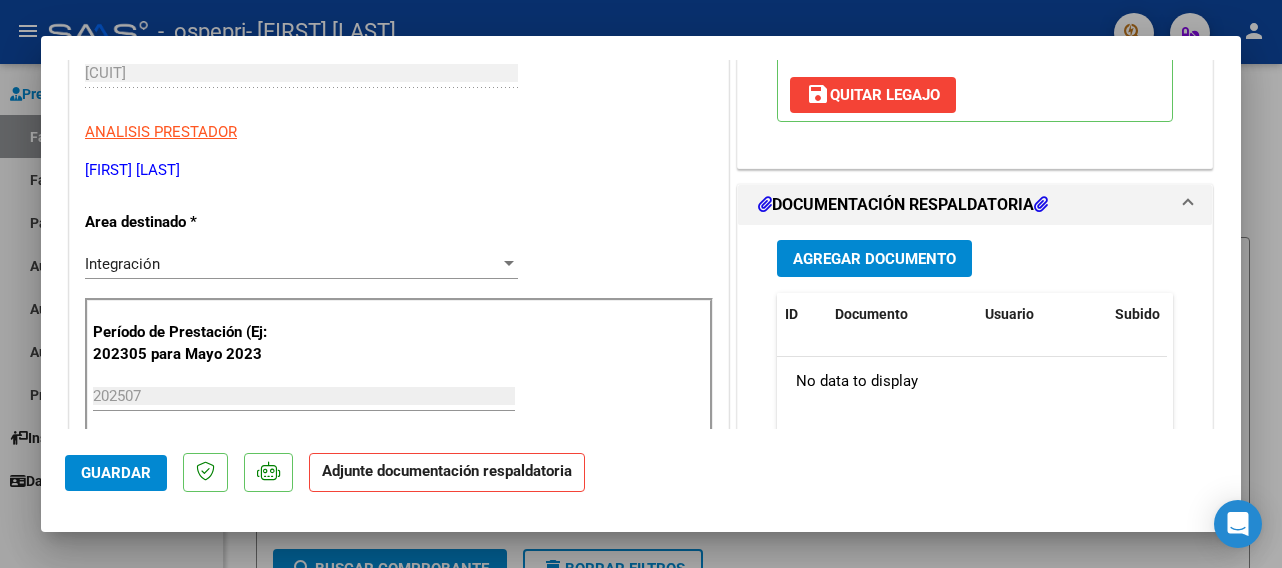 click on "Agregar Documento" at bounding box center (874, 259) 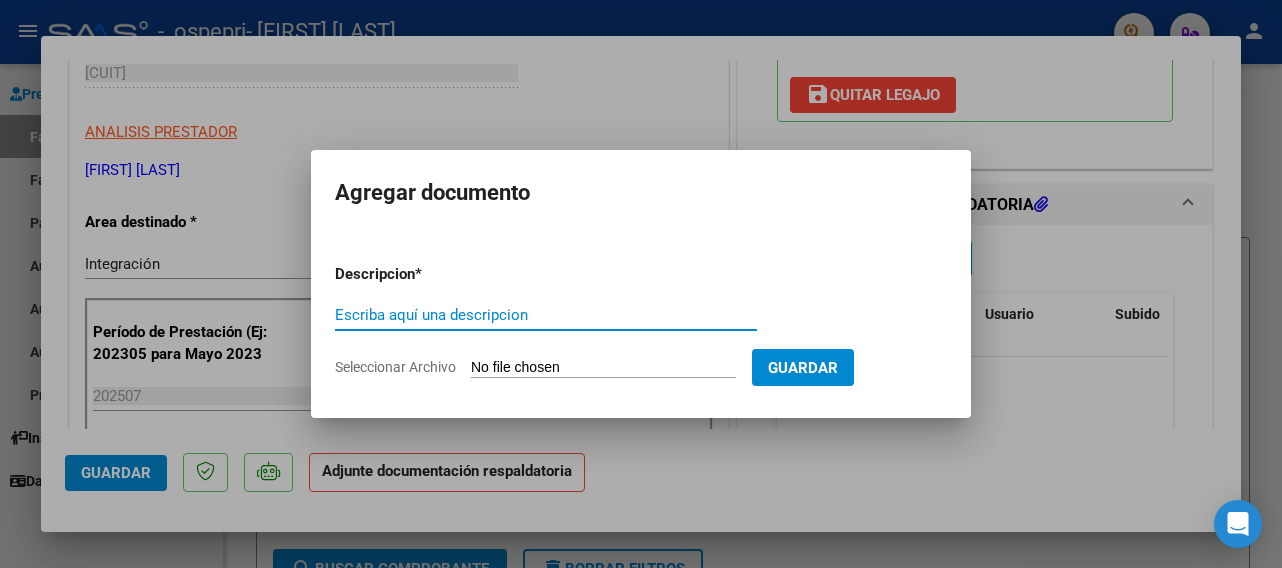 click on "Escriba aquí una descripcion" at bounding box center (546, 315) 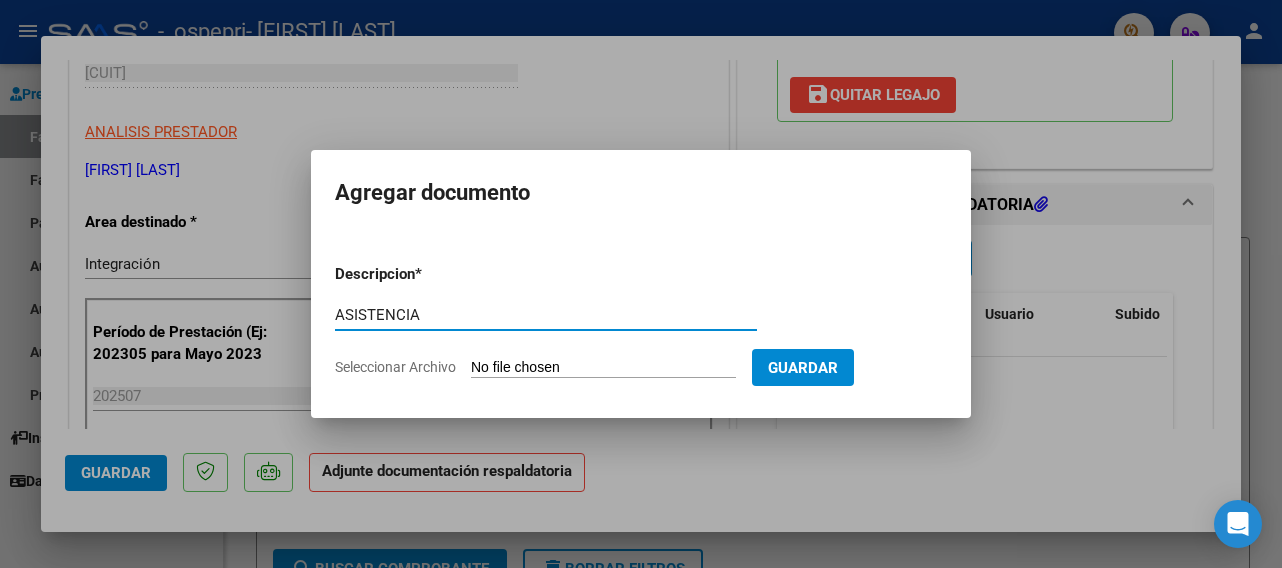 type on "ASISTENCIA" 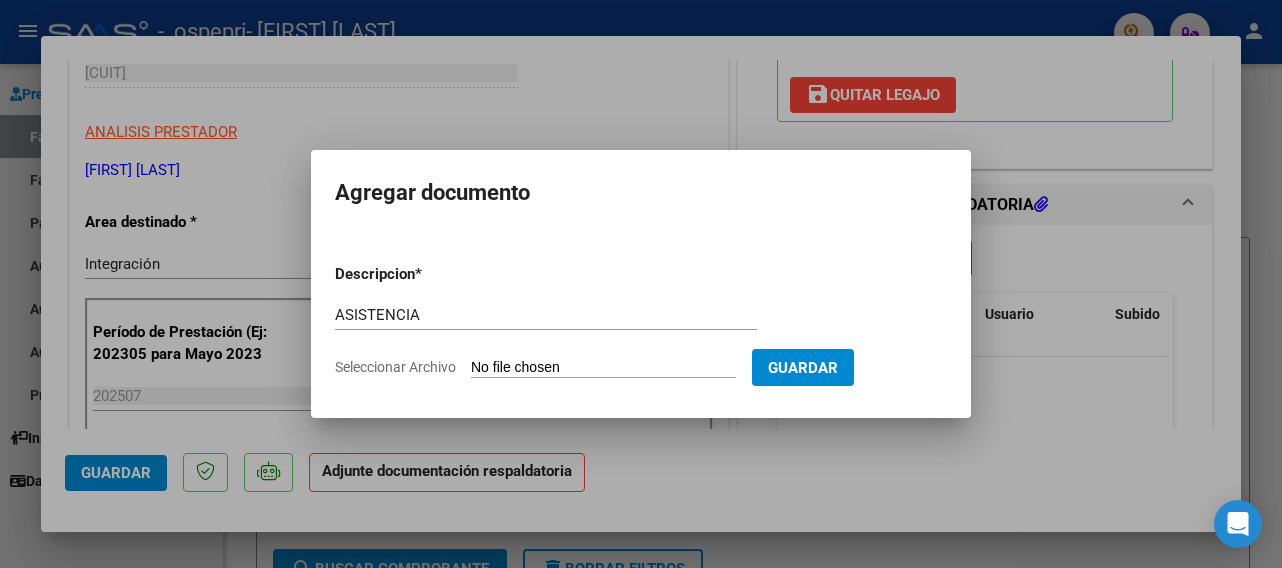 type on "C:\fakepath\[FILENAME].pdf" 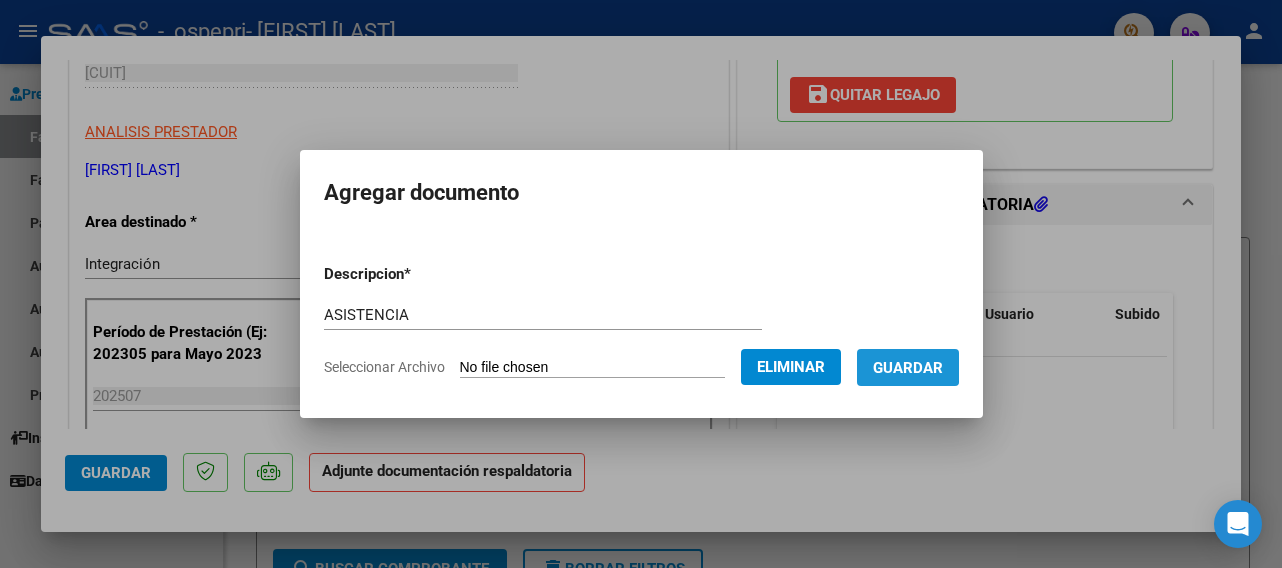 click on "Guardar" at bounding box center [908, 368] 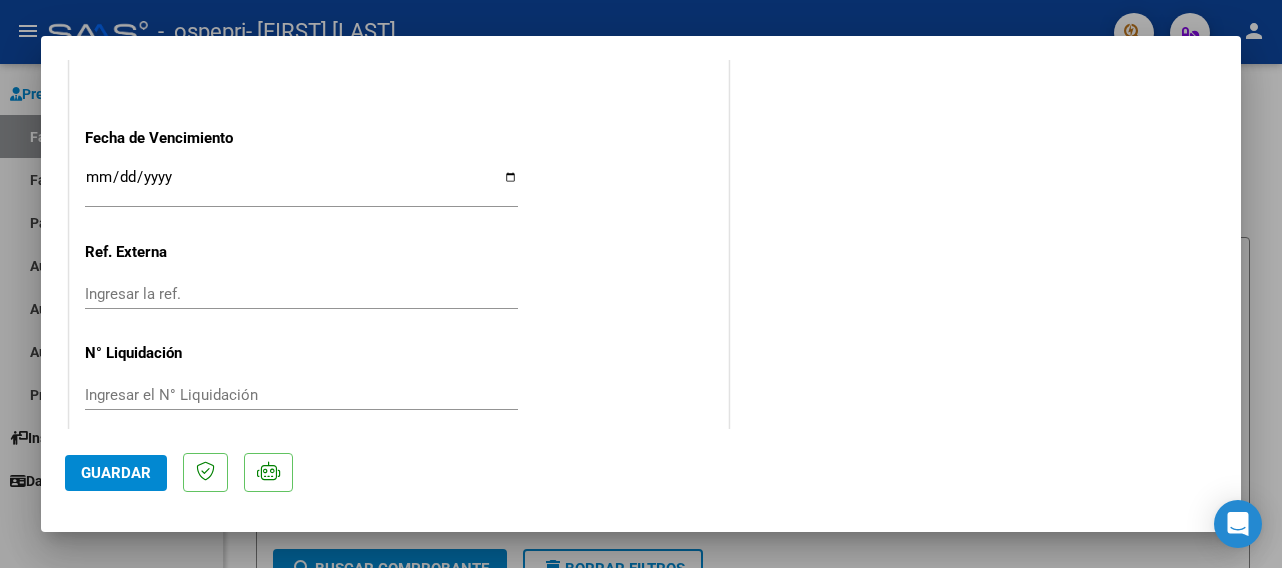 scroll, scrollTop: 1438, scrollLeft: 0, axis: vertical 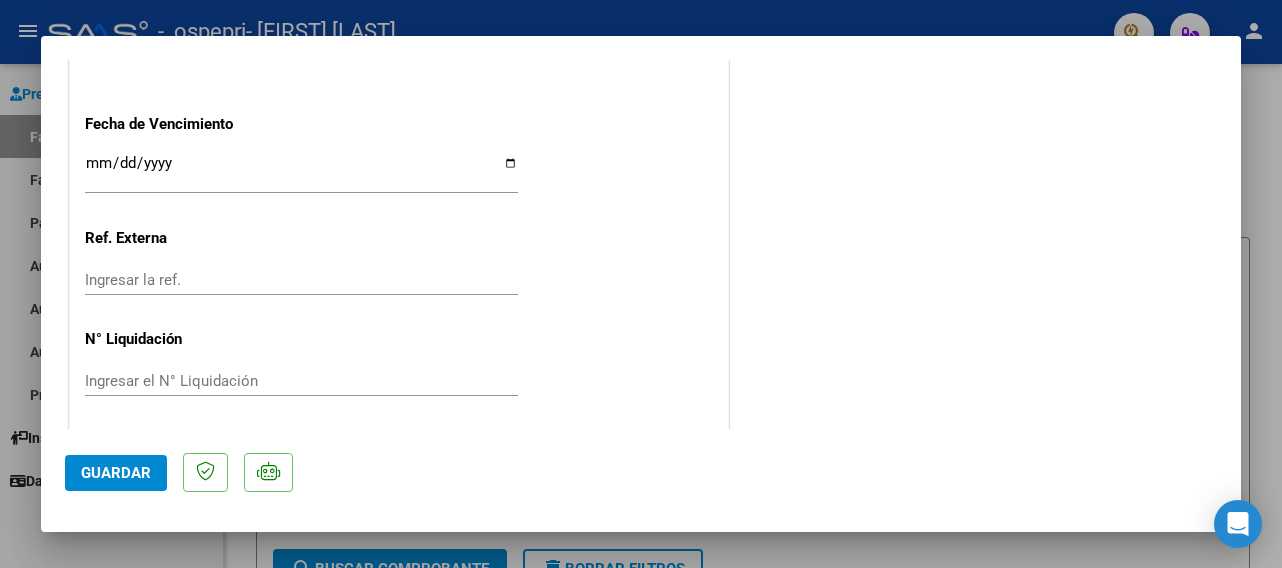 click on "Guardar" 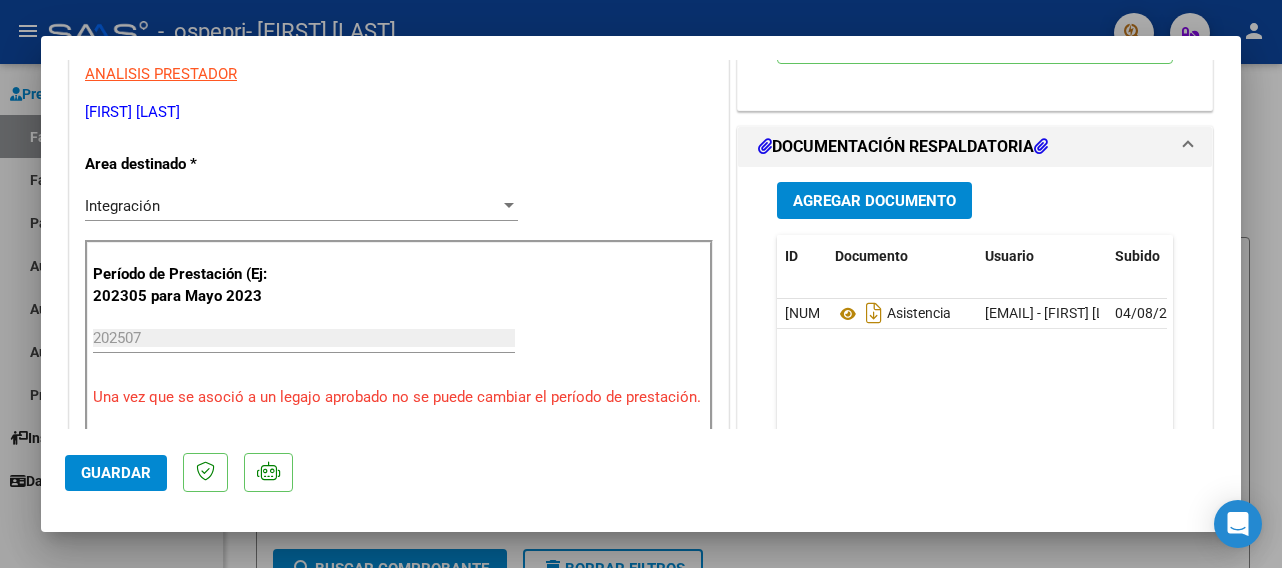 scroll, scrollTop: 0, scrollLeft: 0, axis: both 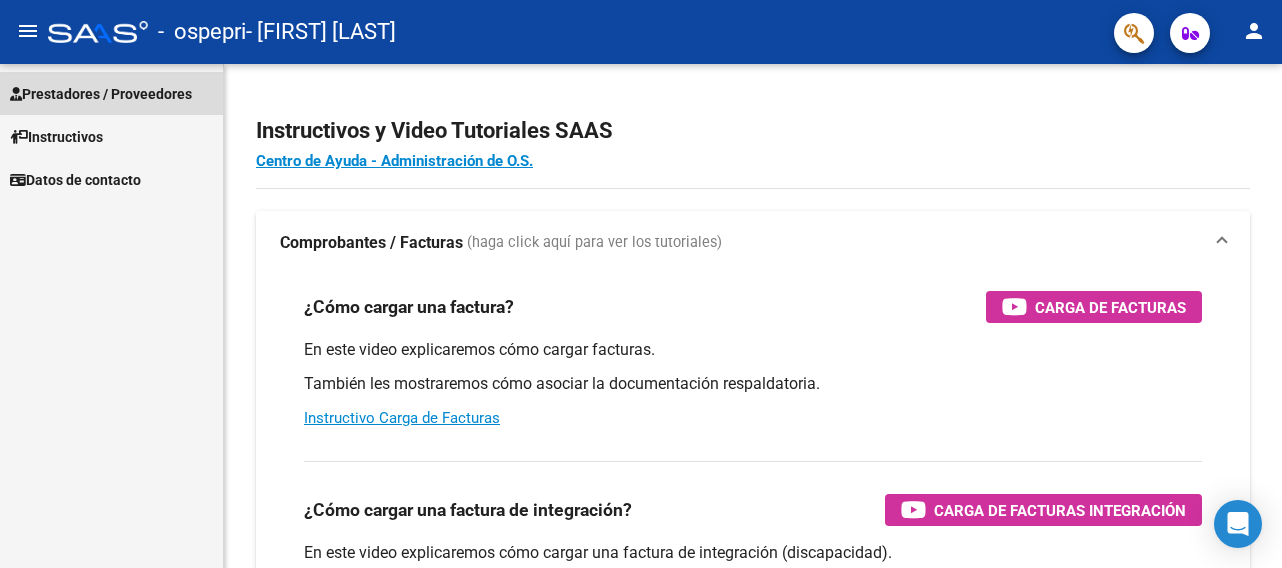 click on "Prestadores / Proveedores" at bounding box center [101, 94] 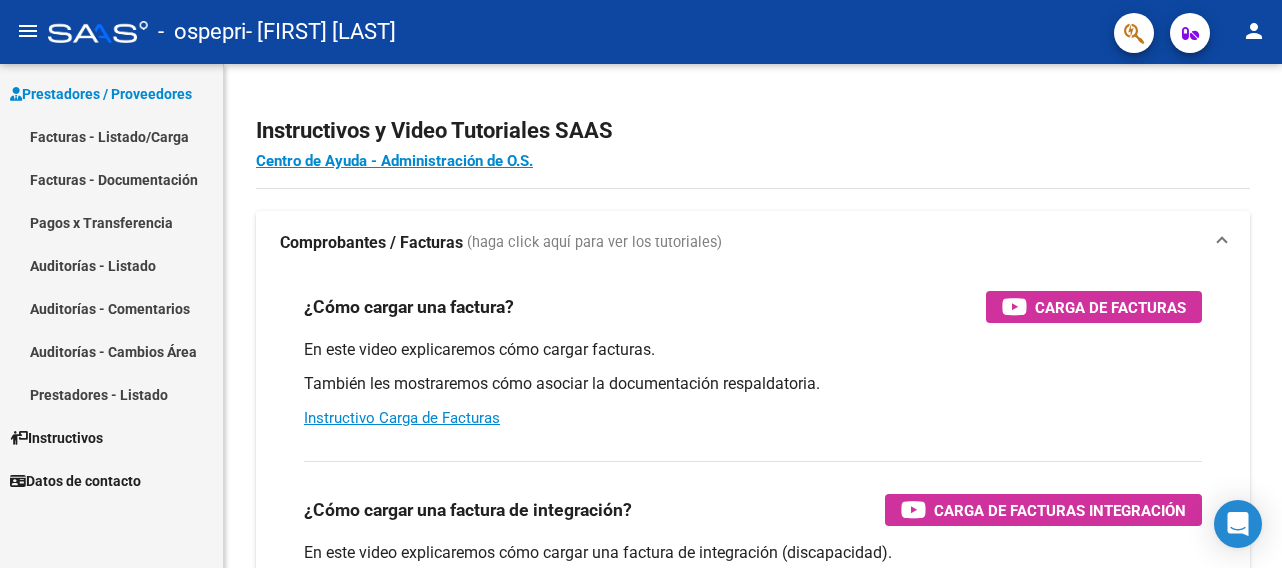 click on "Facturas - Listado/Carga" at bounding box center [111, 136] 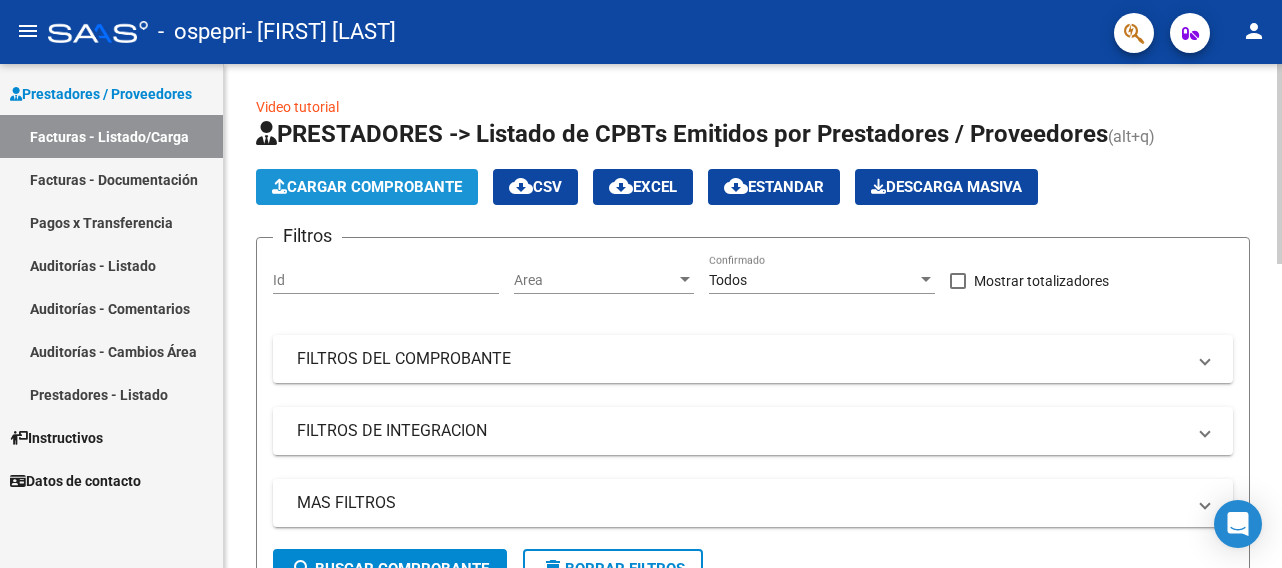 click on "Cargar Comprobante" 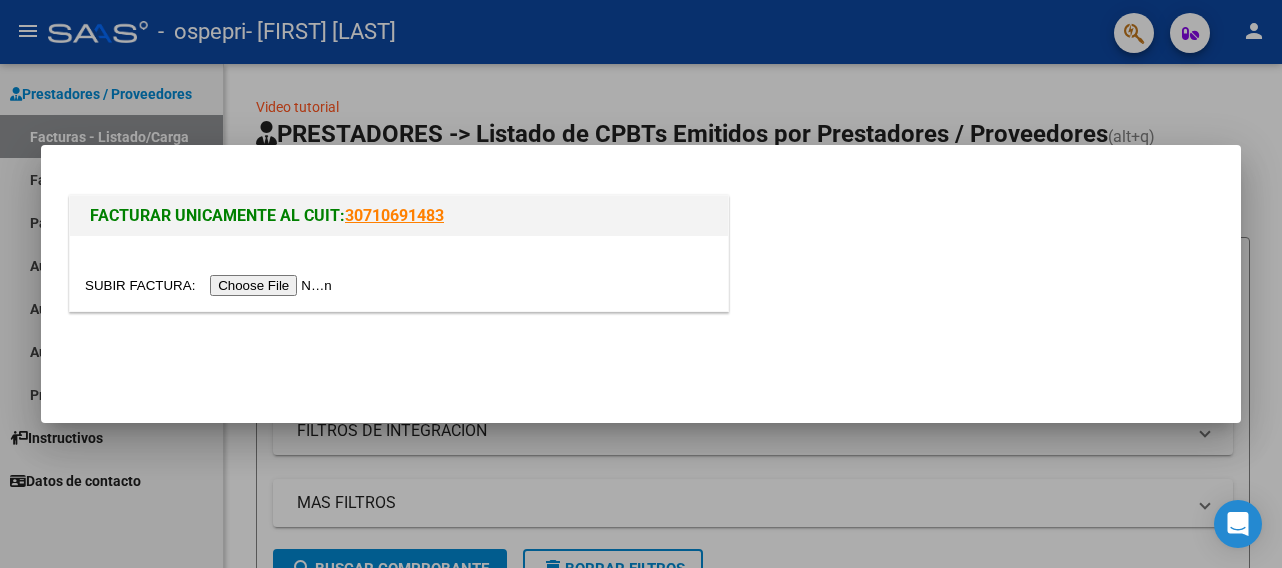 click at bounding box center (211, 285) 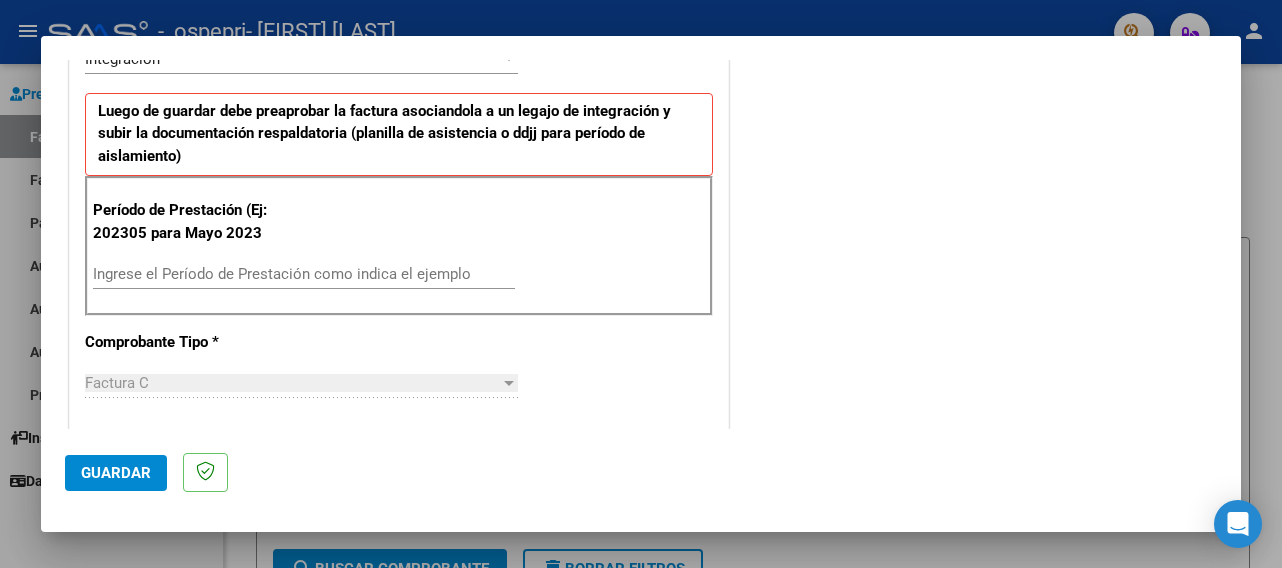 scroll, scrollTop: 492, scrollLeft: 0, axis: vertical 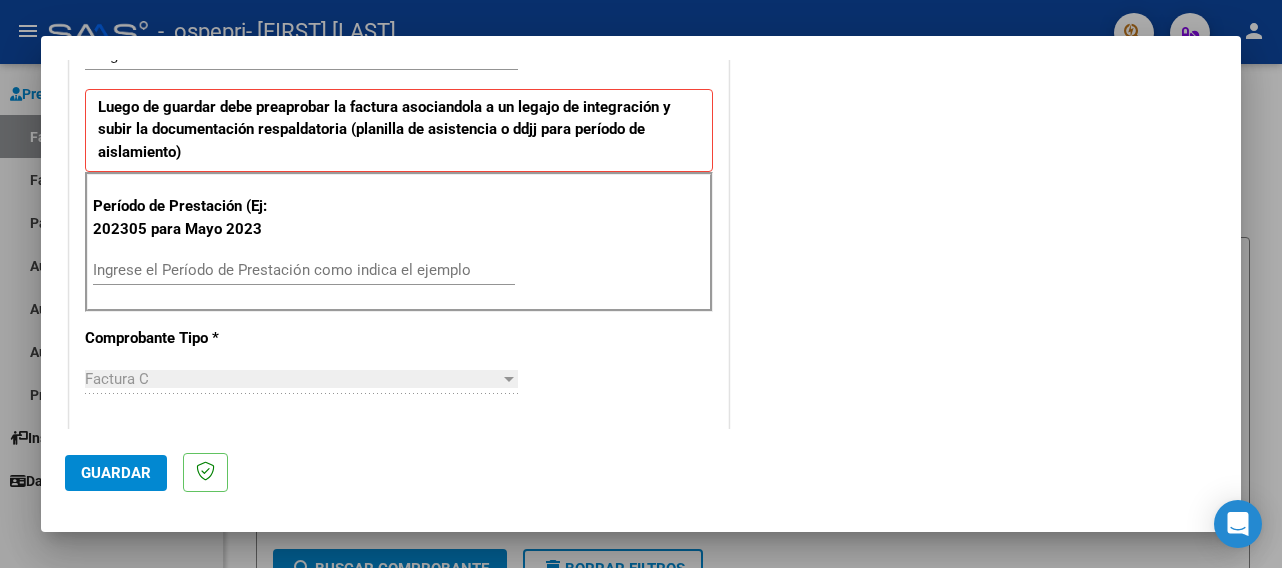 click on "Ingrese el Período de Prestación como indica el ejemplo" at bounding box center (304, 270) 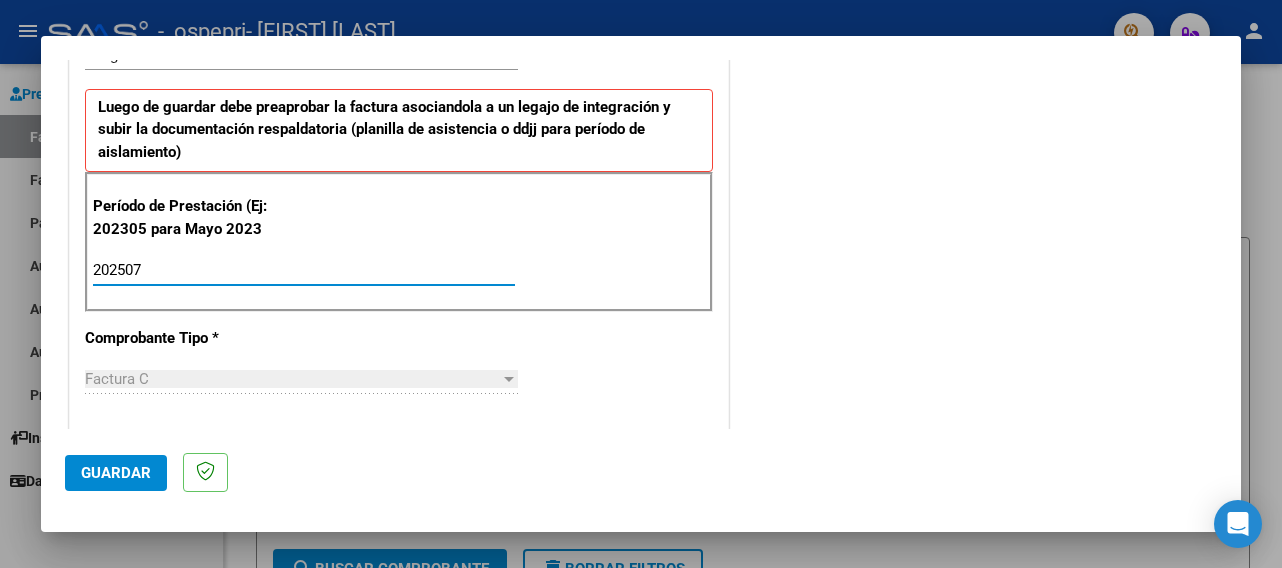 type on "202507" 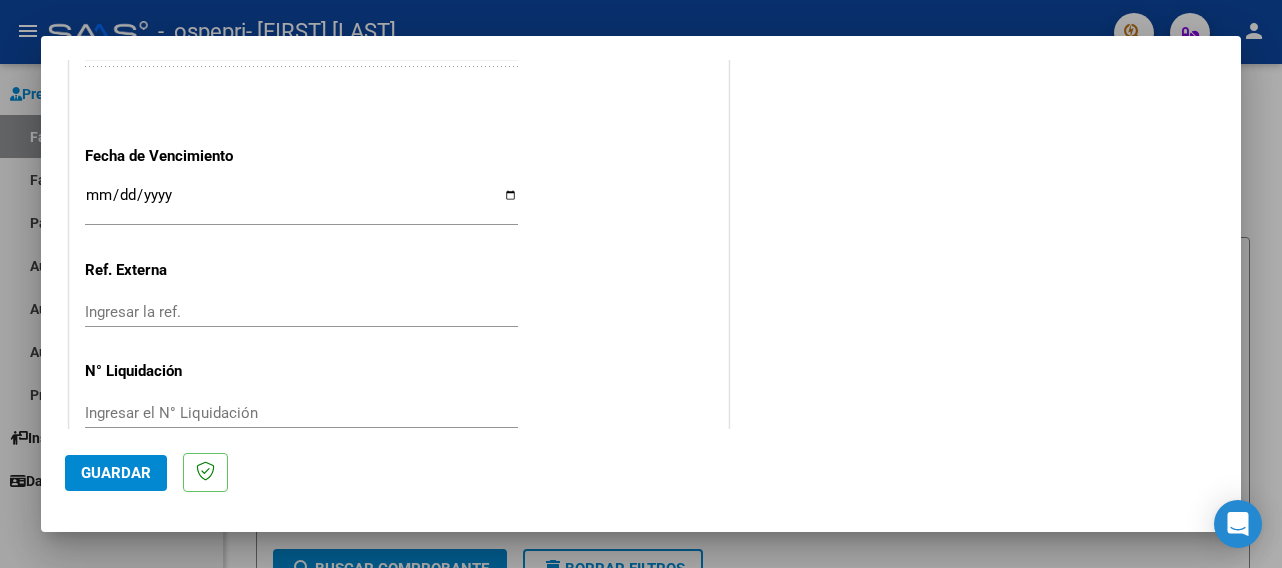 scroll, scrollTop: 1393, scrollLeft: 0, axis: vertical 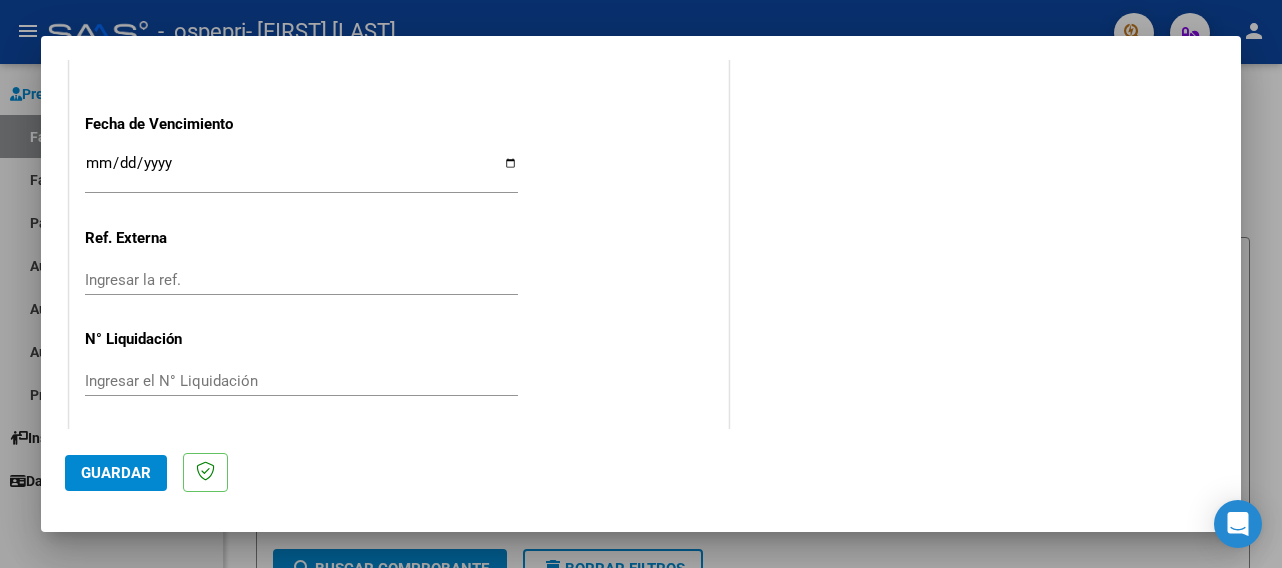 click on "Guardar" 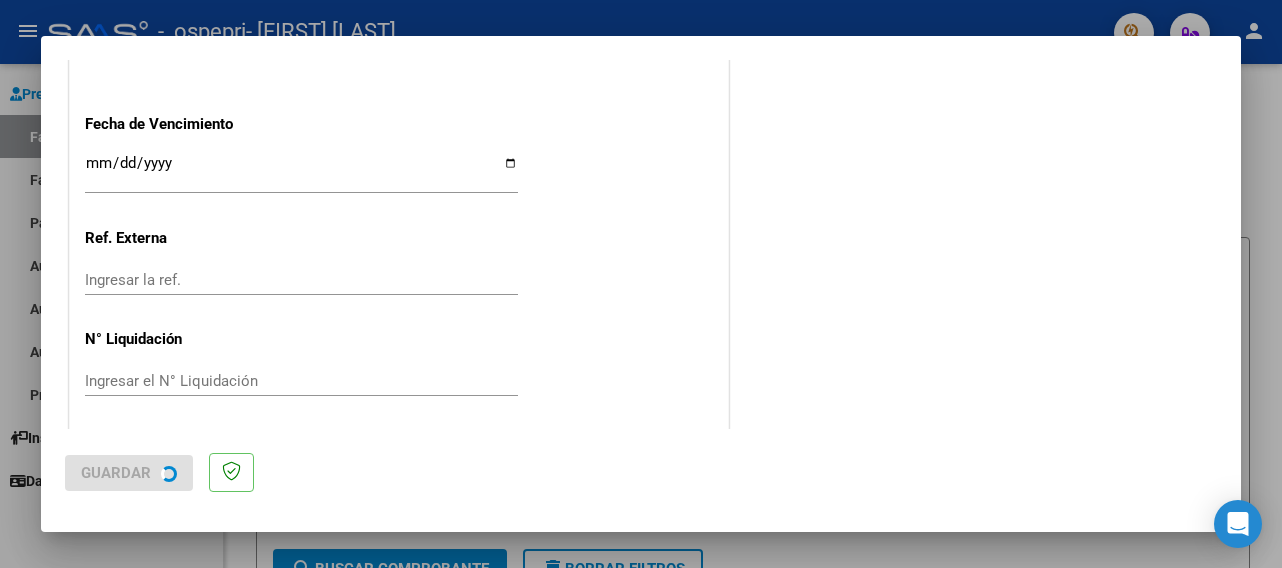 scroll, scrollTop: 0, scrollLeft: 0, axis: both 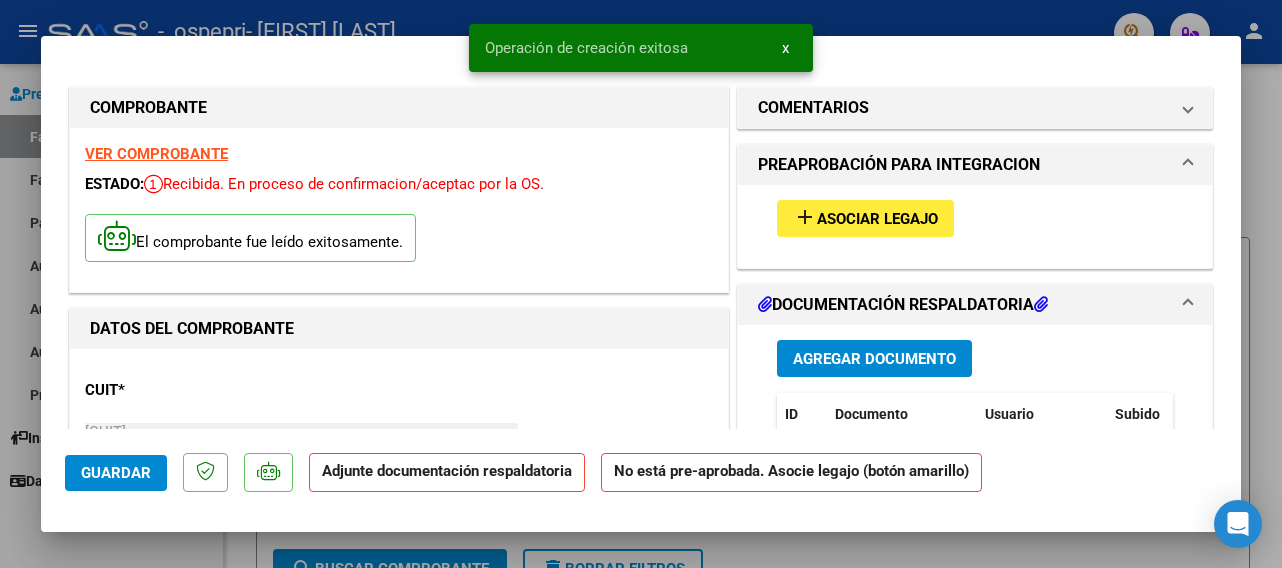 click on "Asociar Legajo" at bounding box center [877, 219] 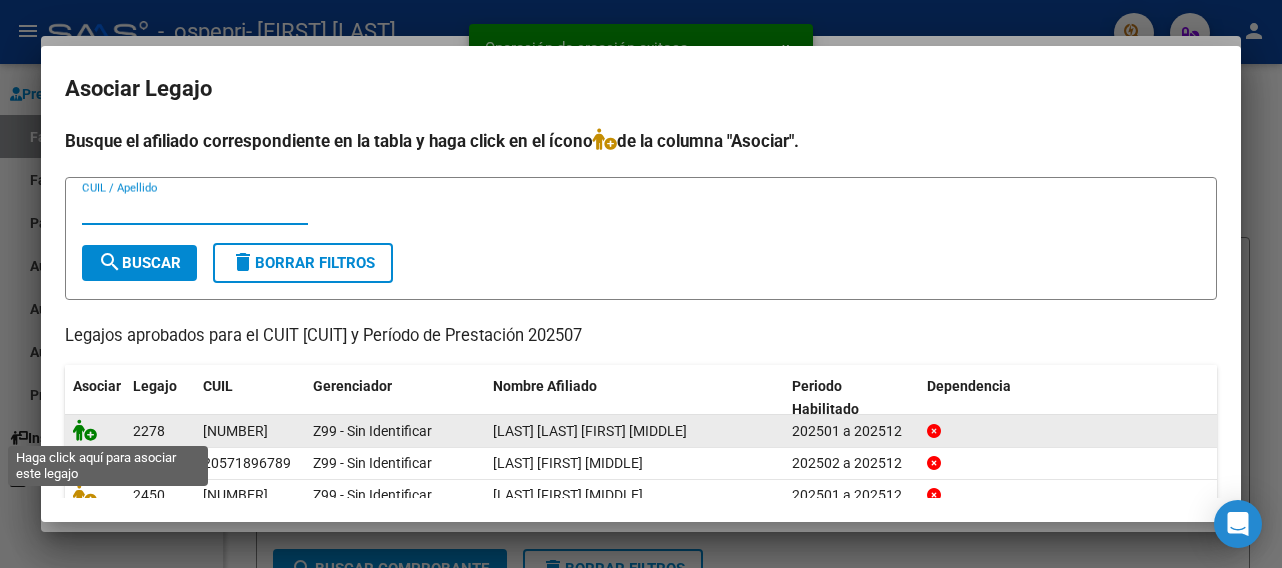 click 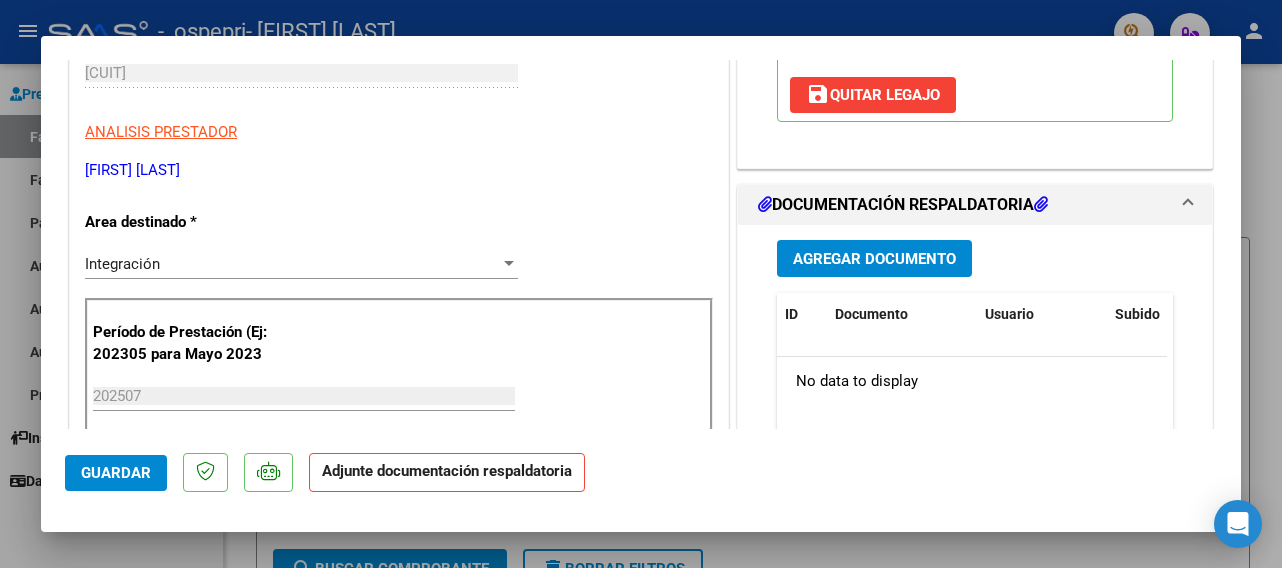 scroll, scrollTop: 374, scrollLeft: 0, axis: vertical 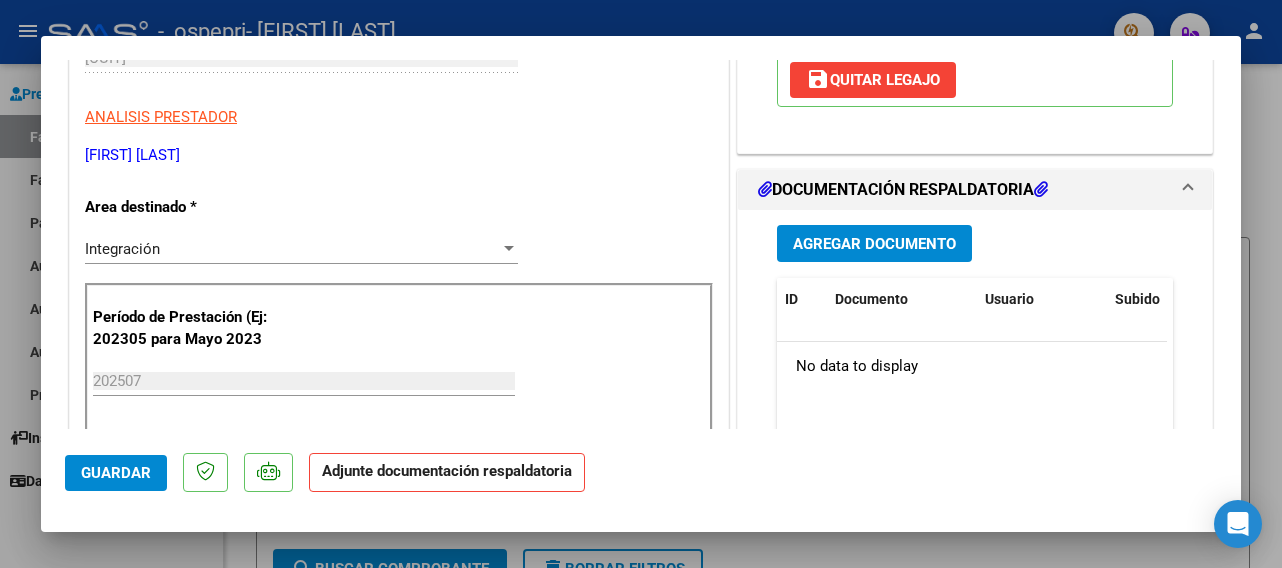 click on "Agregar Documento" at bounding box center [874, 244] 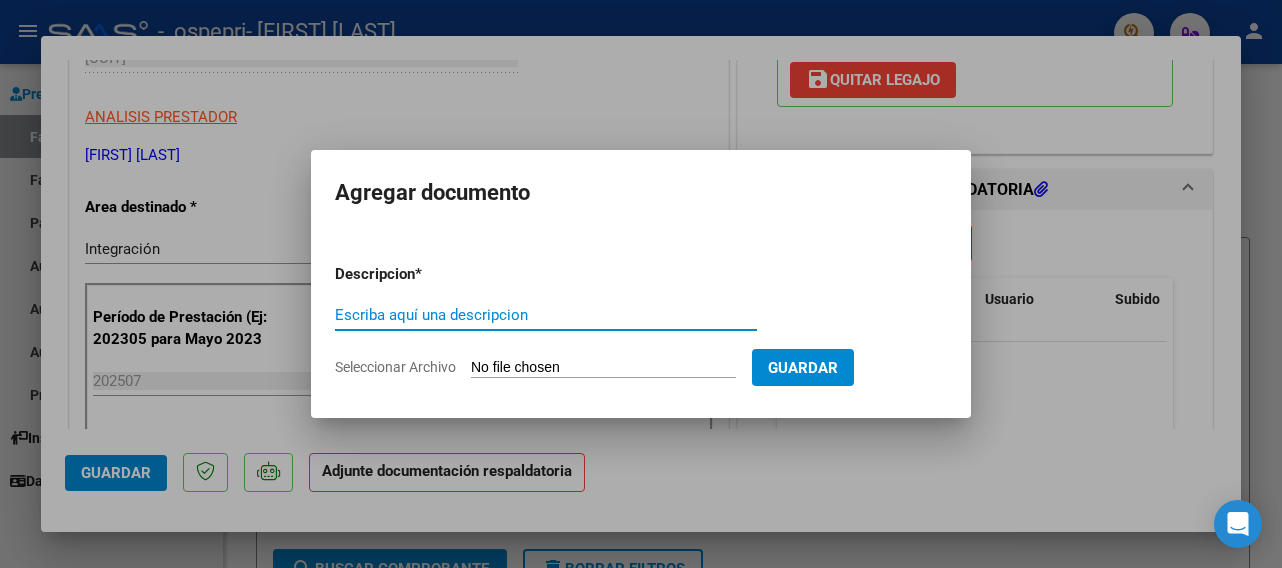 click on "Seleccionar Archivo" 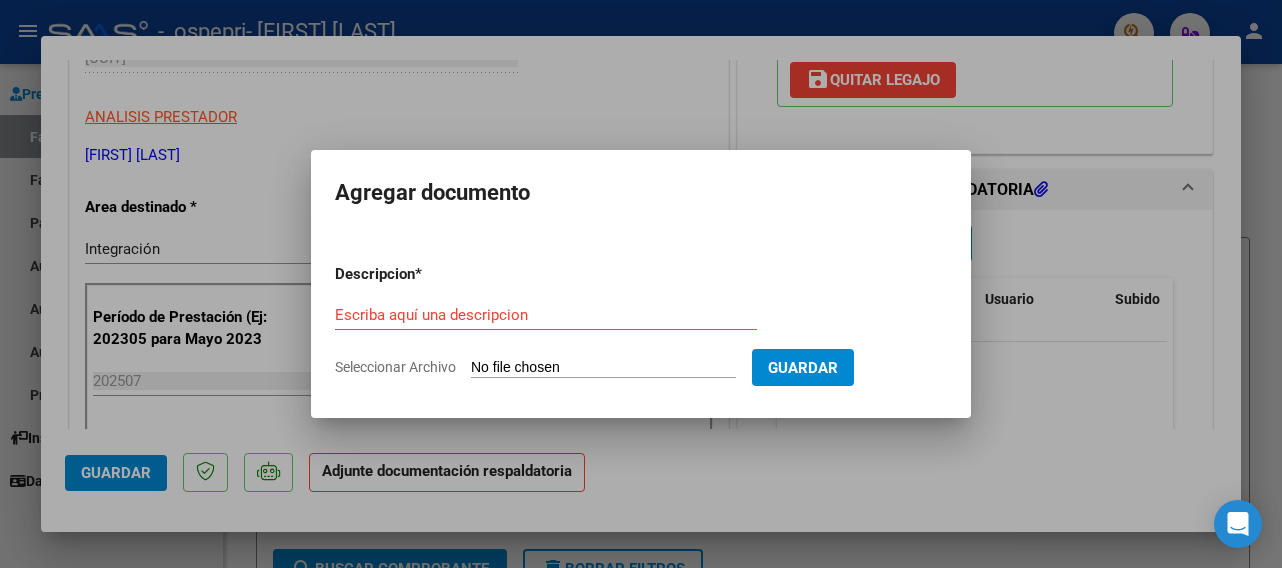 type on "C:\fakepath\[FILENAME].pdf" 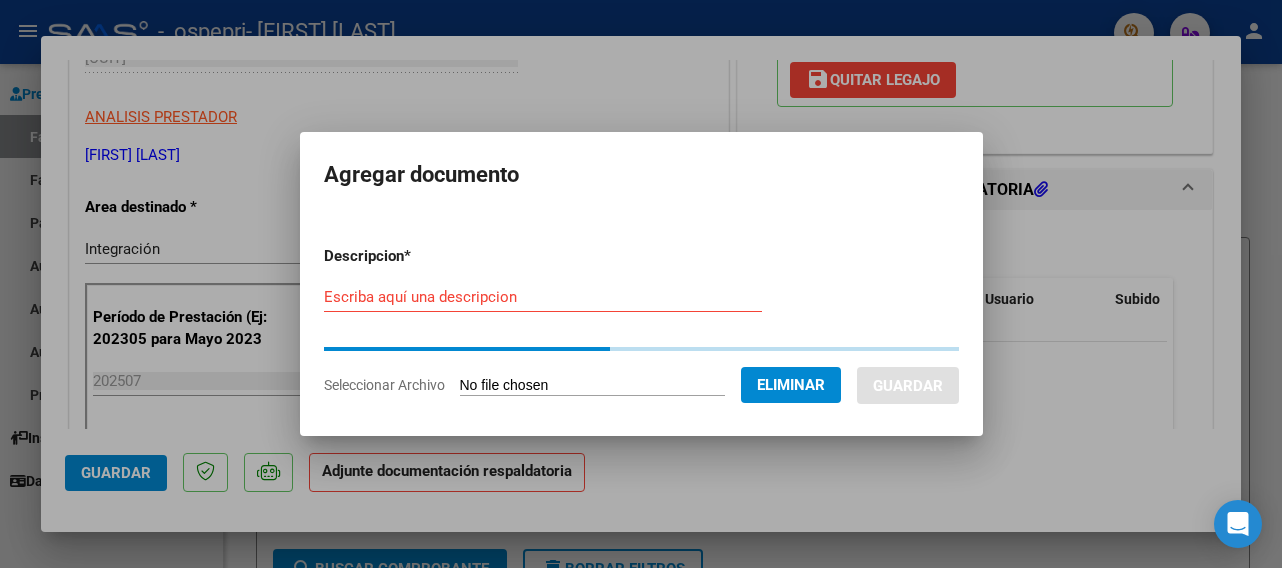 click on "Escriba aquí una descripcion" at bounding box center [543, 297] 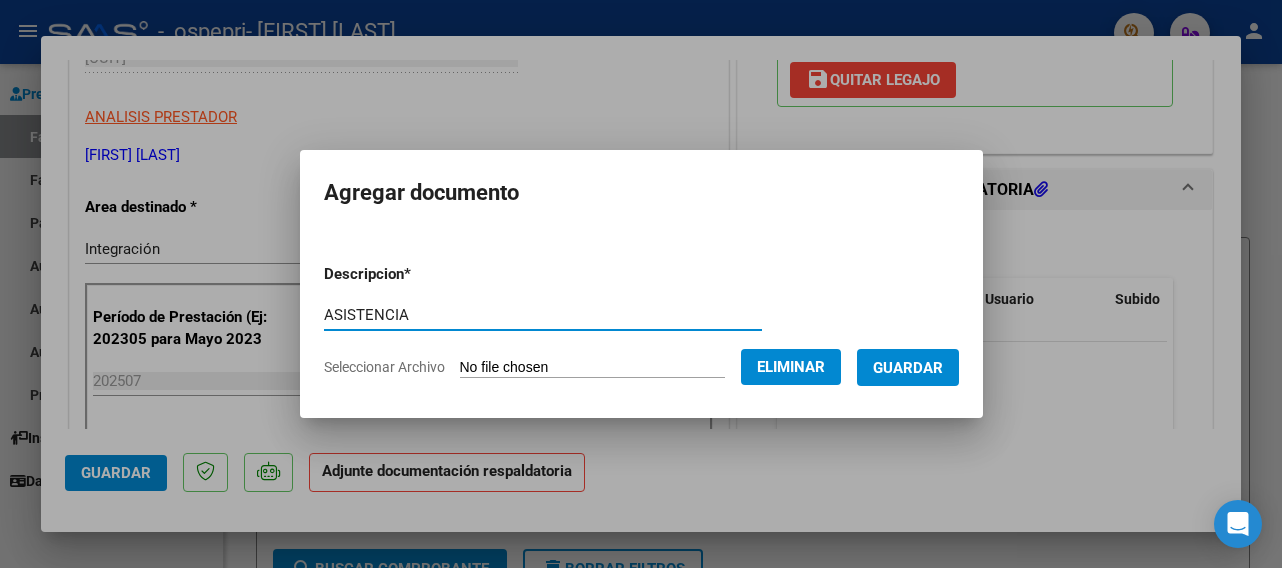 type on "ASISTENCIA" 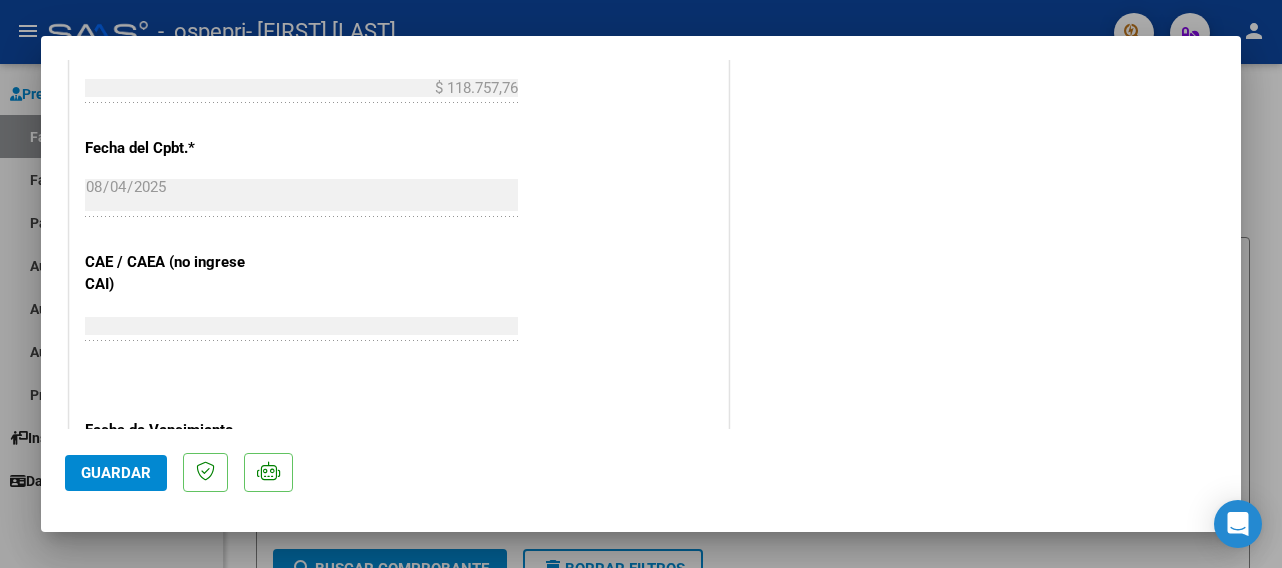 scroll, scrollTop: 1135, scrollLeft: 0, axis: vertical 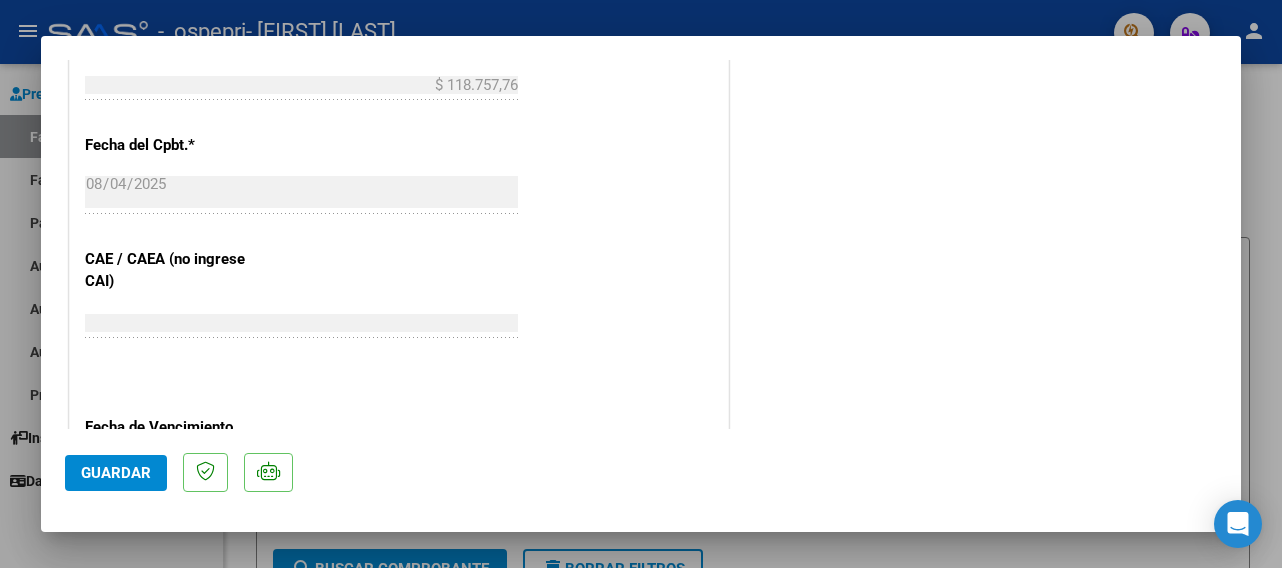 click on "Guardar" 